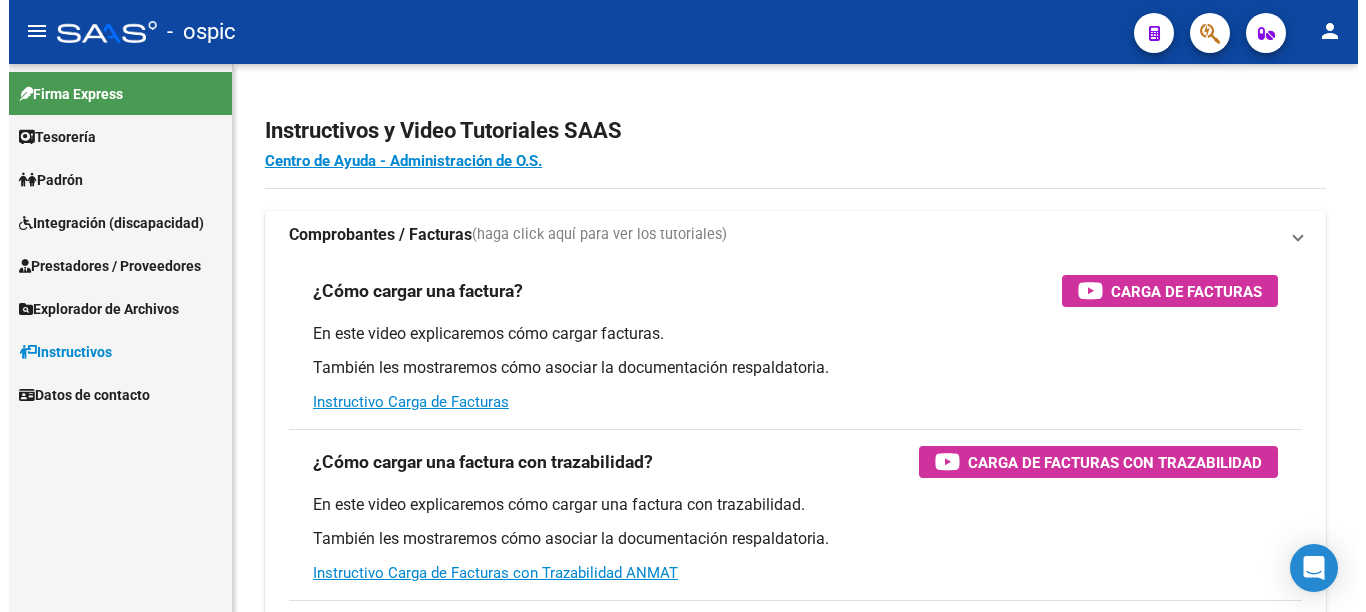 scroll, scrollTop: 0, scrollLeft: 0, axis: both 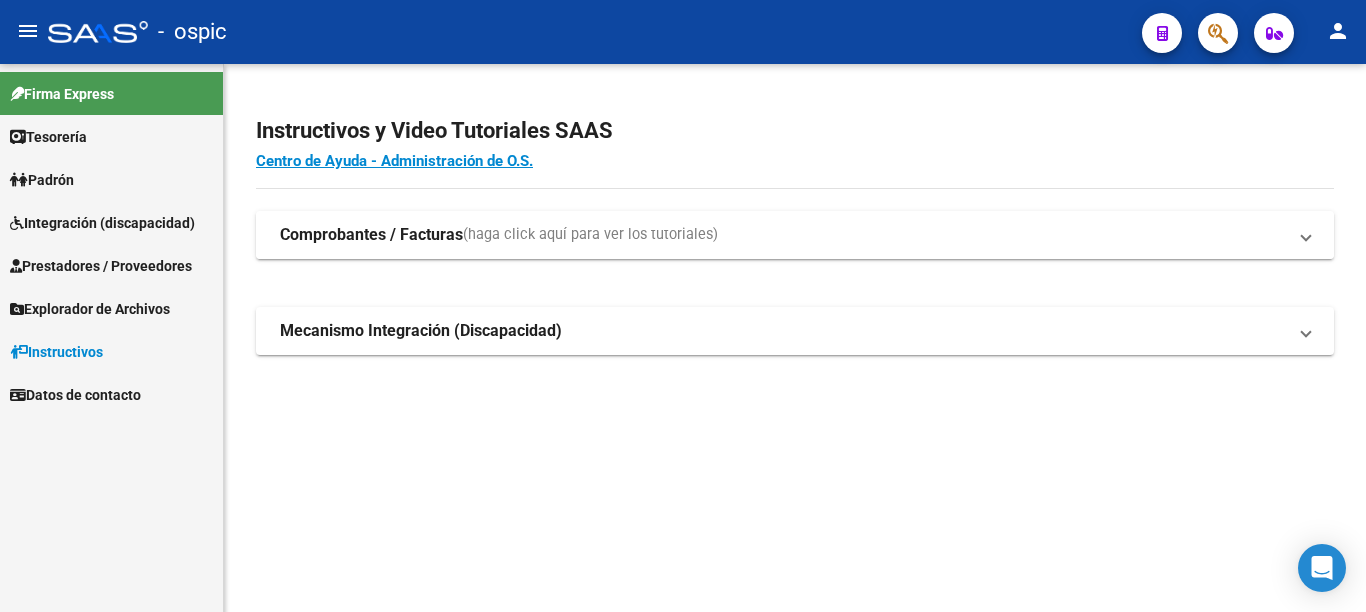 click on "Comprobantes / Facturas" at bounding box center (371, 235) 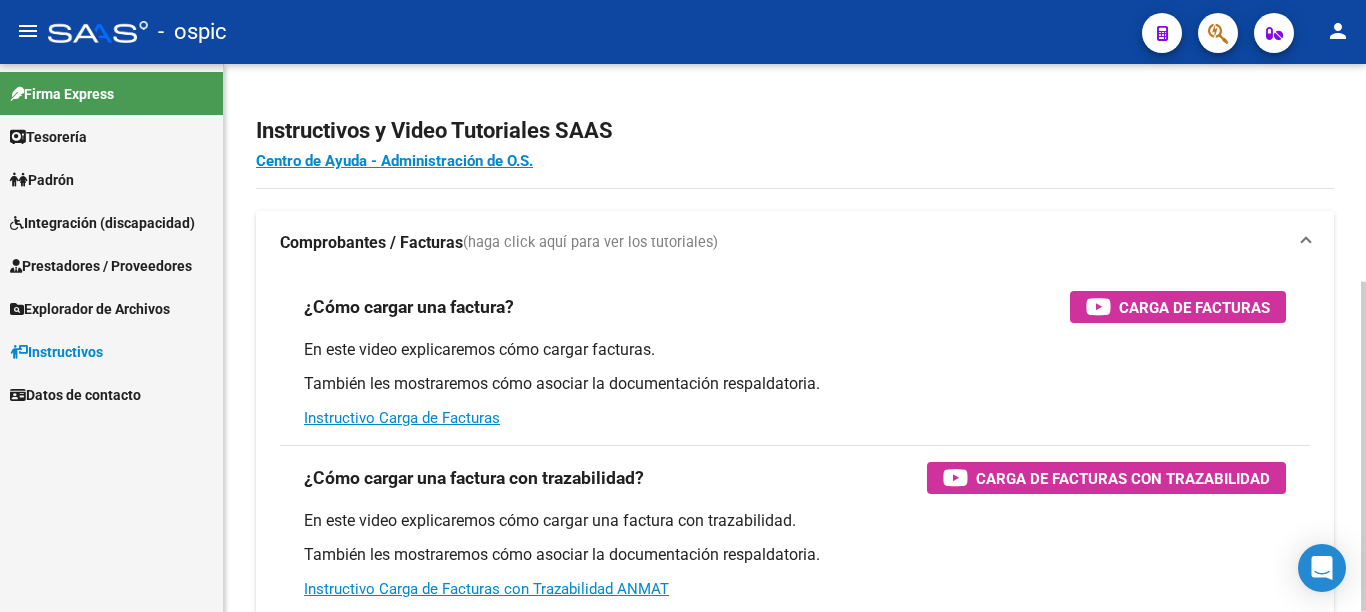 click on "Comprobantes / Facturas" at bounding box center [371, 243] 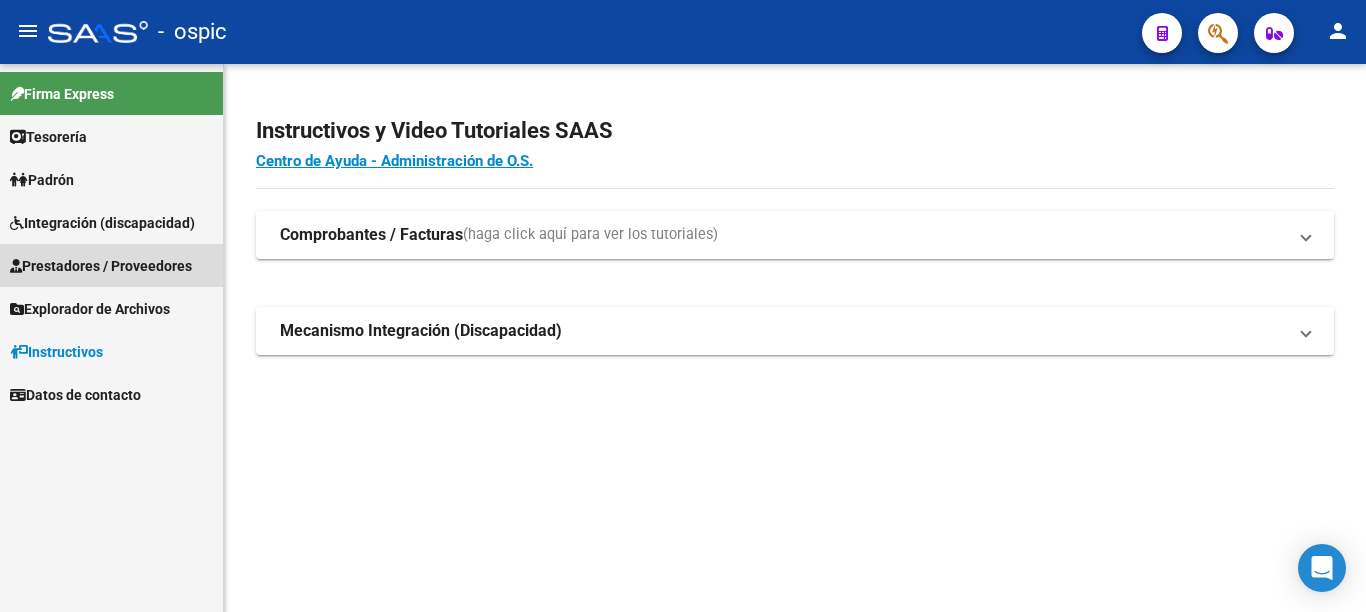 click on "Prestadores / Proveedores" at bounding box center (101, 266) 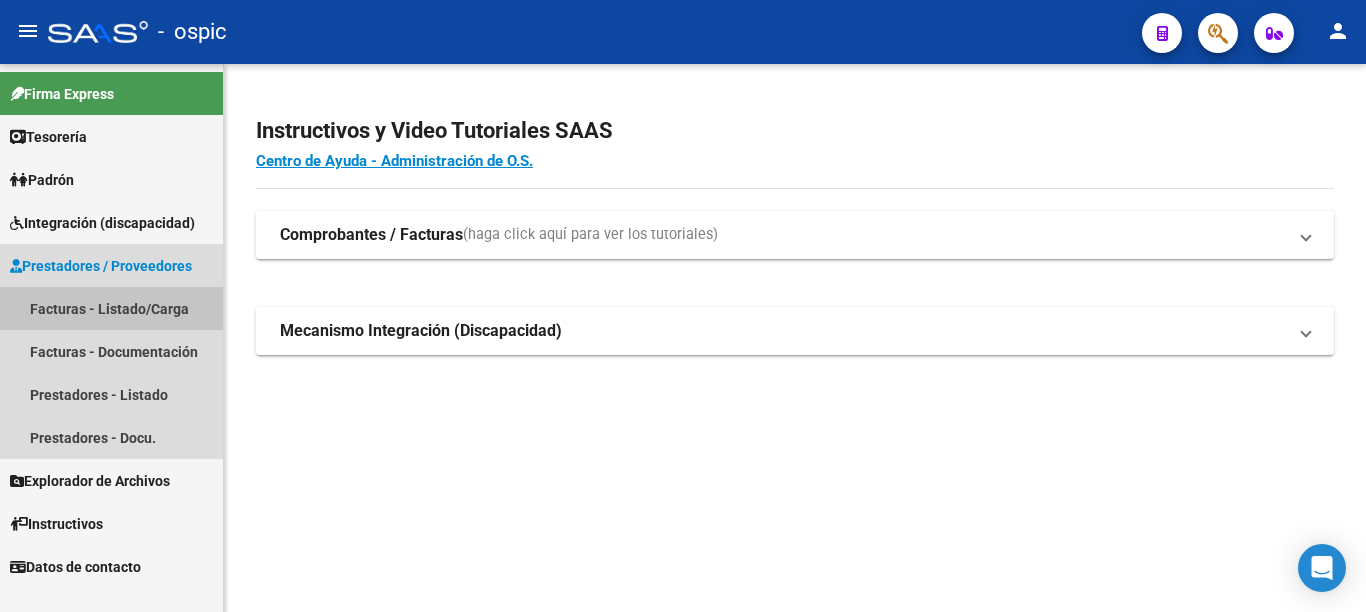 click on "Facturas - Listado/Carga" at bounding box center (111, 308) 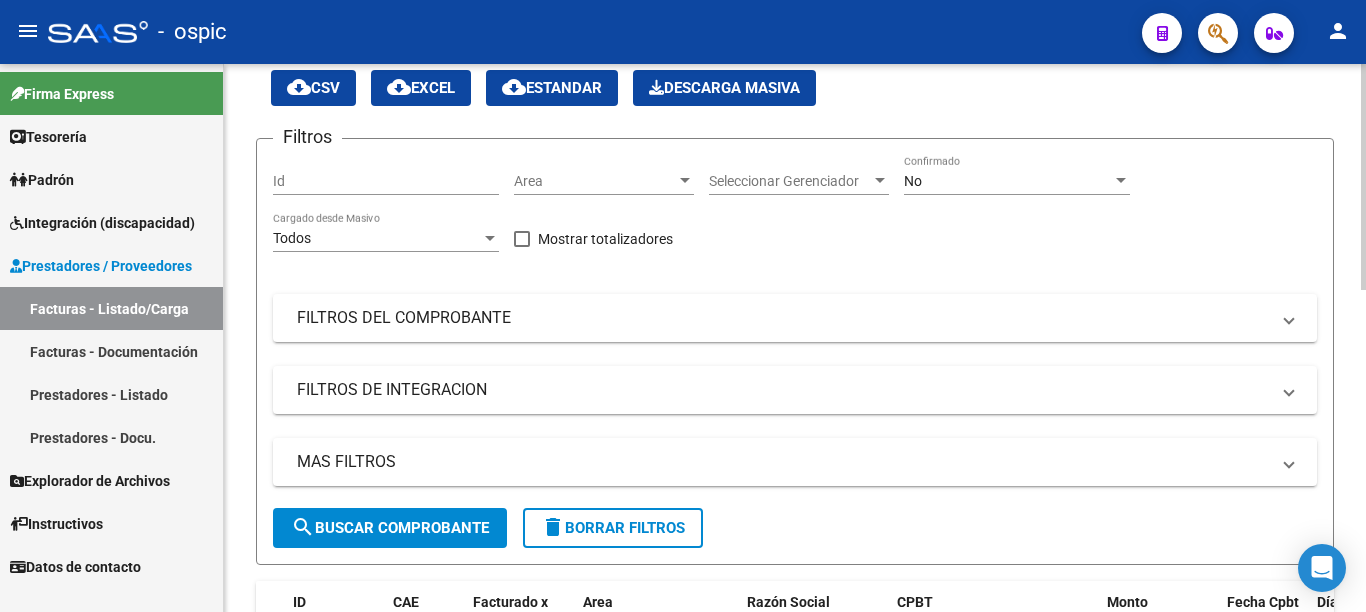 click on "Video tutorial PRESTADORES -> Listado de CPBTs Emitidos por Prestadores / Proveedores (alt+q) cloud_download CSV cloud_download EXCEL cloud_download Estandar Descarga Masiva
Filtros Id Area Area Seleccionar Gerenciador Seleccionar Gerenciador No Confirmado Todos Cargado desde Masivo Mostrar totalizadores FILTROS DEL COMPROBANTE Comprobante Tipo Comprobante Tipo Start date – End date Fec. Comprobante Desde / Hasta Días Emisión Desde(cant. días) Días Emisión Hasta(cant. días) CUIT / Razón Social Pto. Venta Nro. Comprobante Código SSS CAE Válido CAE Válido Todos Cargado Módulo Hosp. Todos Tiene facturacion Apócrifa Hospital Refes FILTROS DE INTEGRACION Todos Cargado en Para Enviar SSS Período De Prestación Campos del Archivo de Rendición Devuelto x SSS (dr_envio) Todos Rendido x SSS (dr_envio) Tipo de Registro Tipo de Registro Período Presentación Período Presentación Campos del Legajo Asociado (preaprobación) Afiliado Legajo (cuil/nombre) Todos Solo facturas preaprobadas" 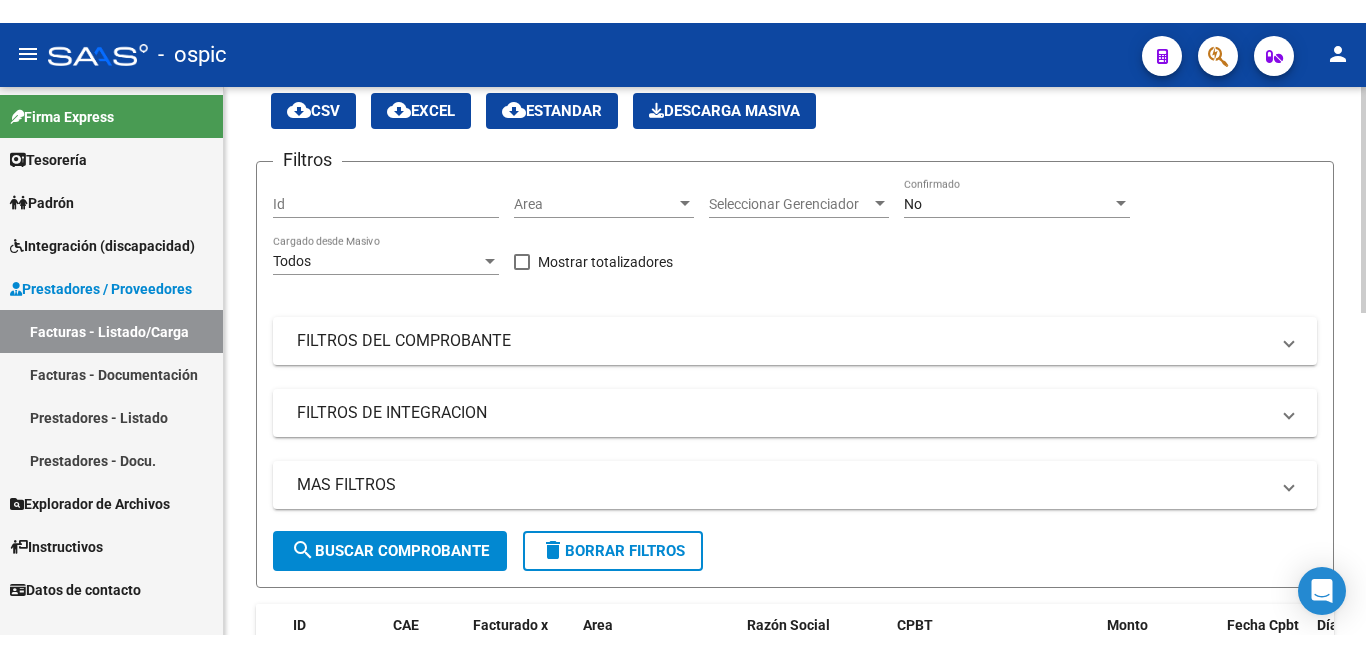 scroll, scrollTop: 101, scrollLeft: 0, axis: vertical 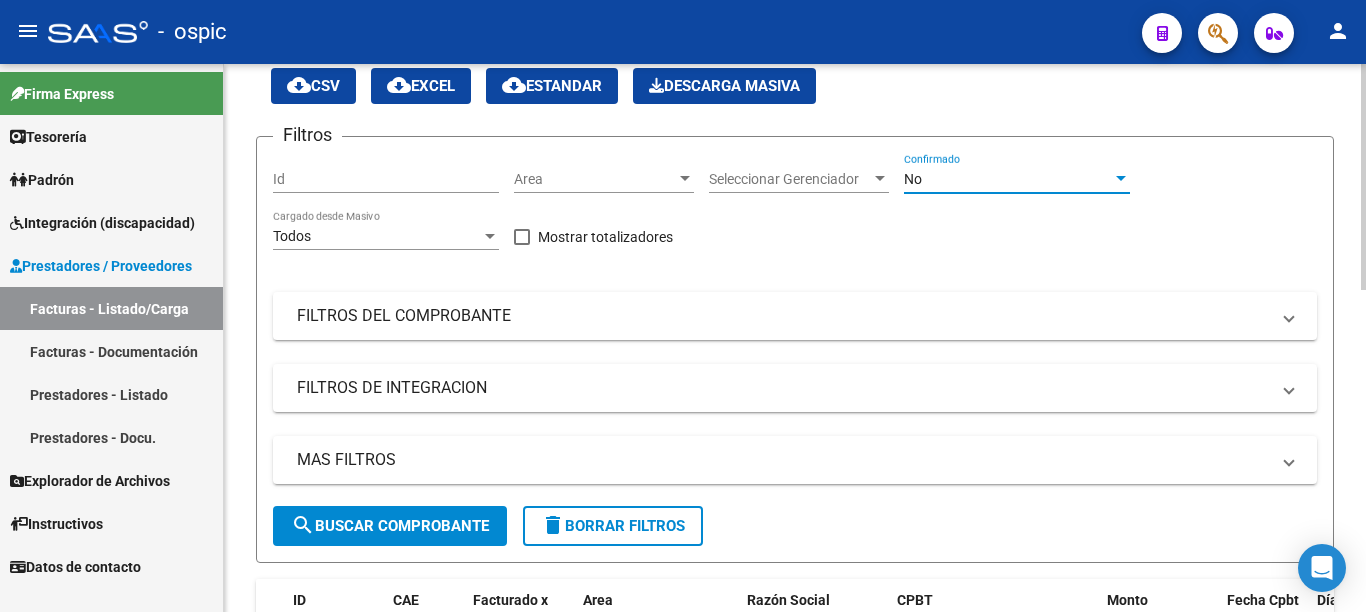 click at bounding box center [1121, 178] 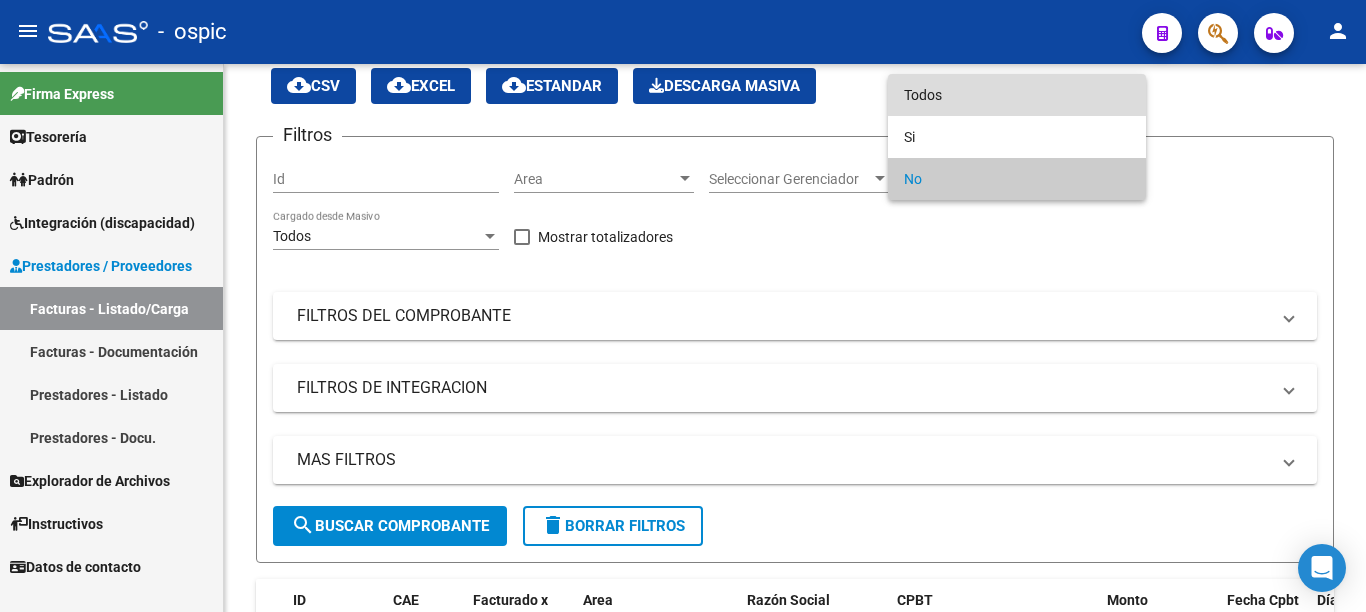 click on "Todos" at bounding box center (1017, 95) 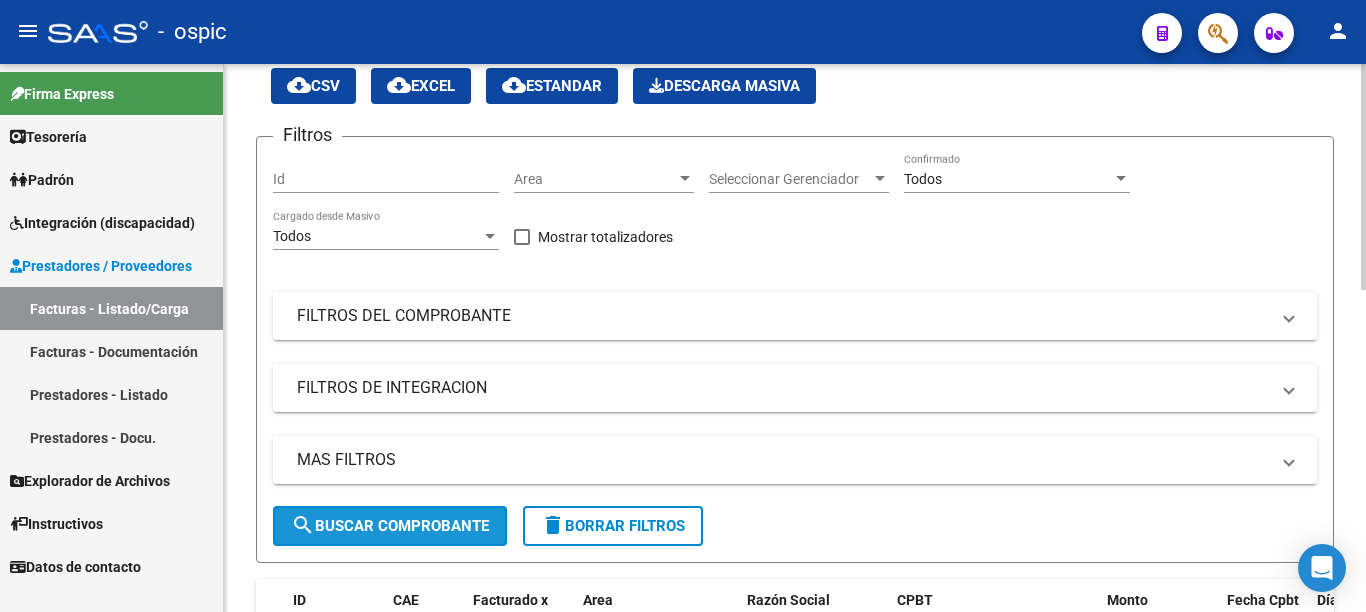 click on "search  Buscar Comprobante" 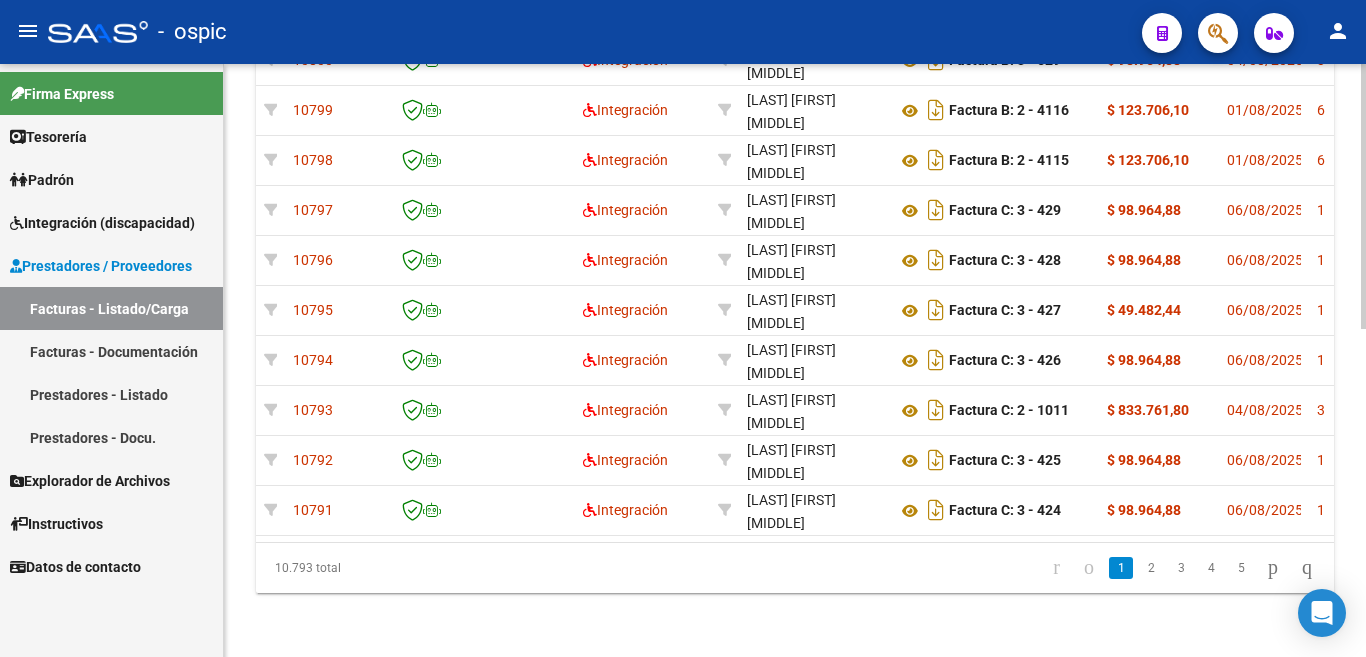 scroll, scrollTop: 734, scrollLeft: 0, axis: vertical 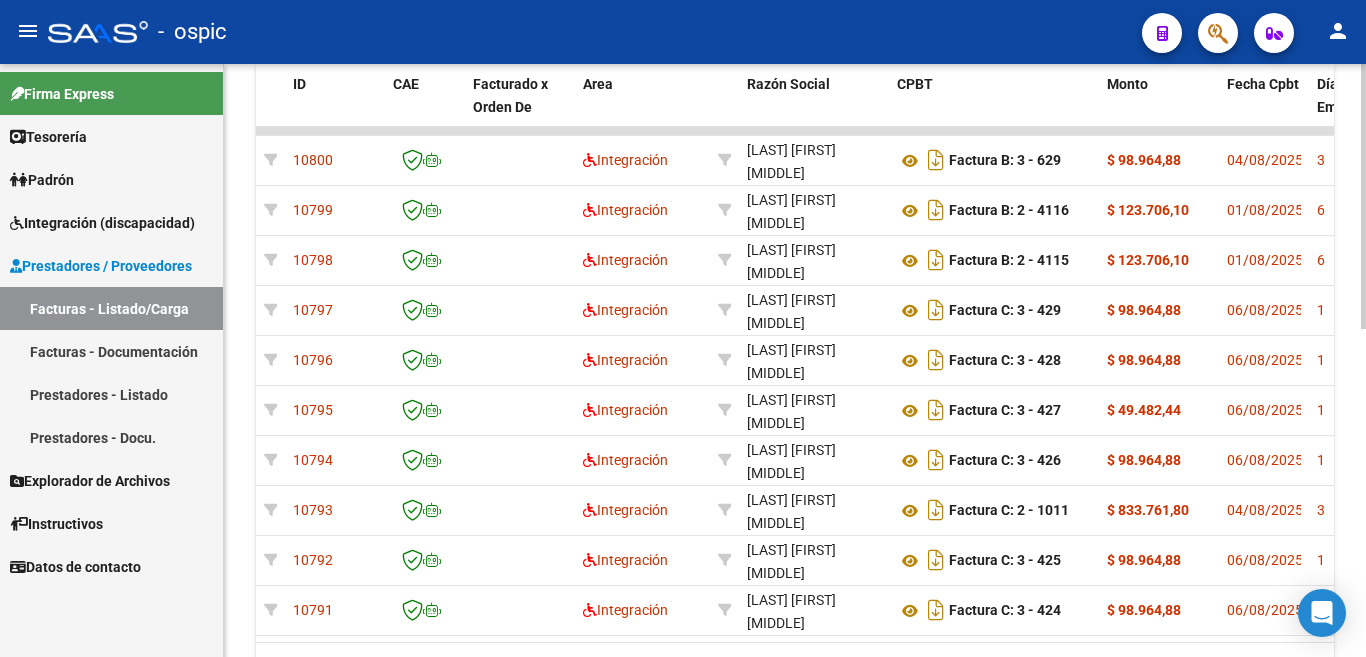 click 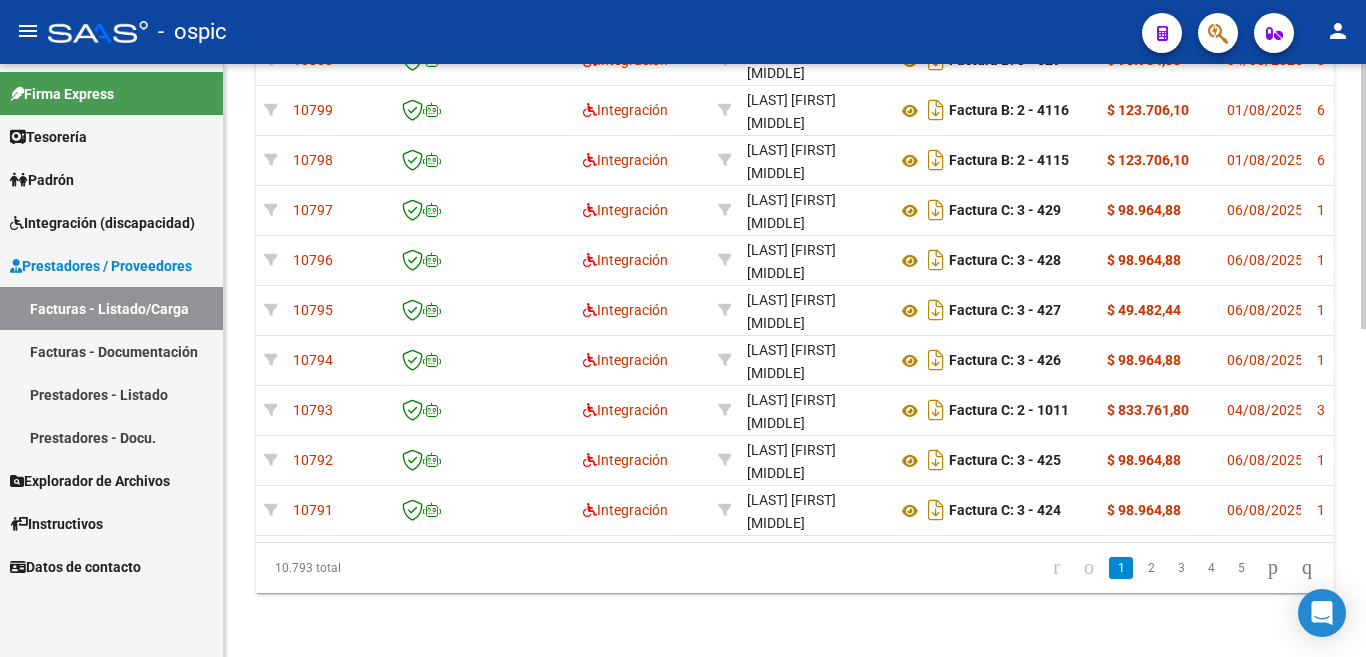 scroll, scrollTop: 734, scrollLeft: 0, axis: vertical 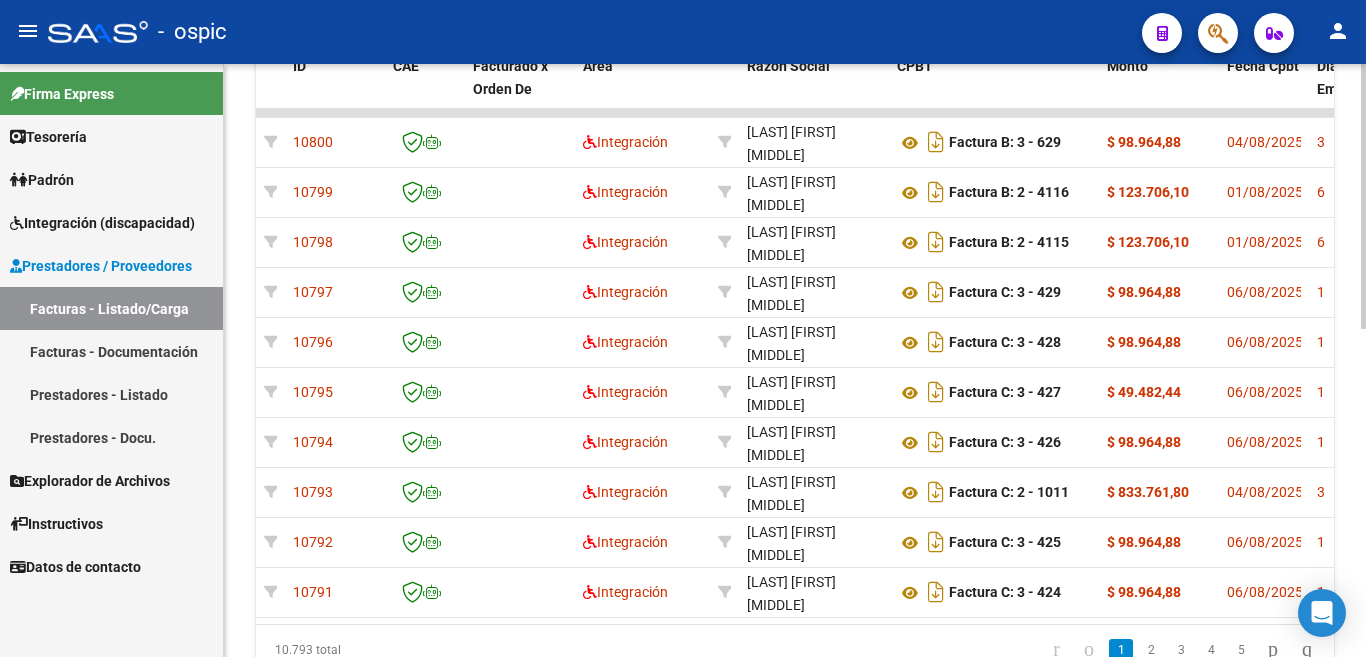 click 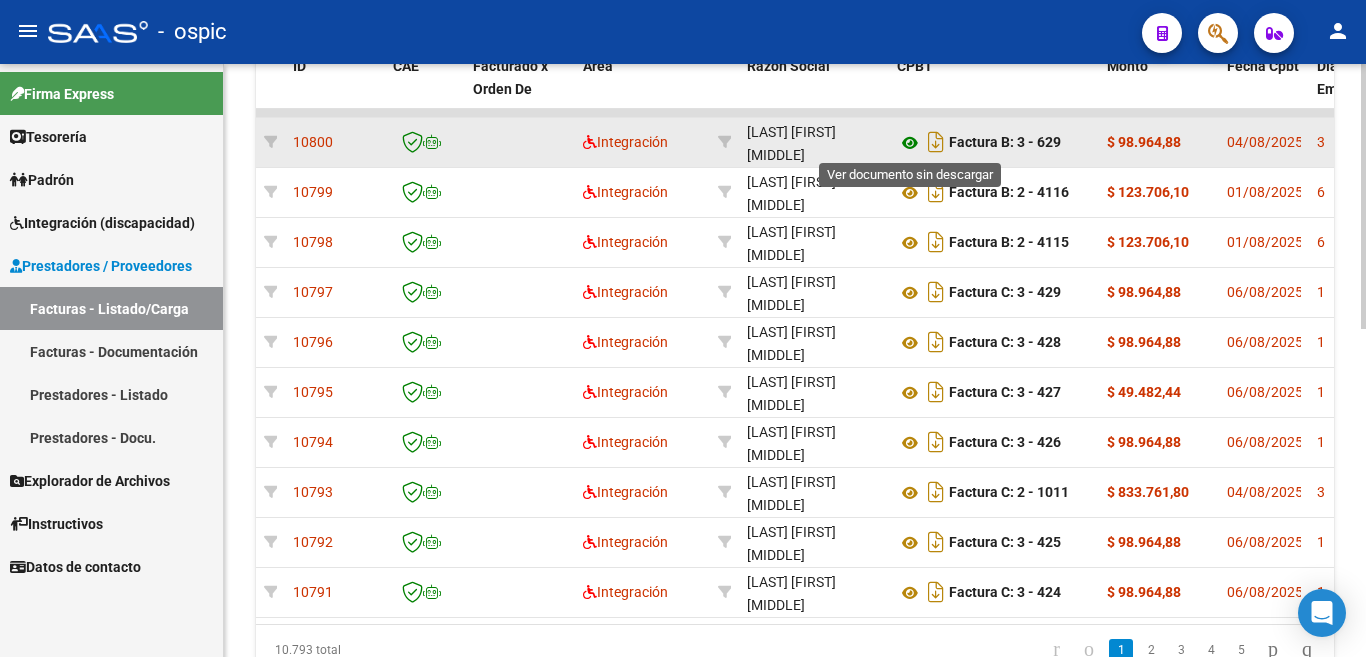 click 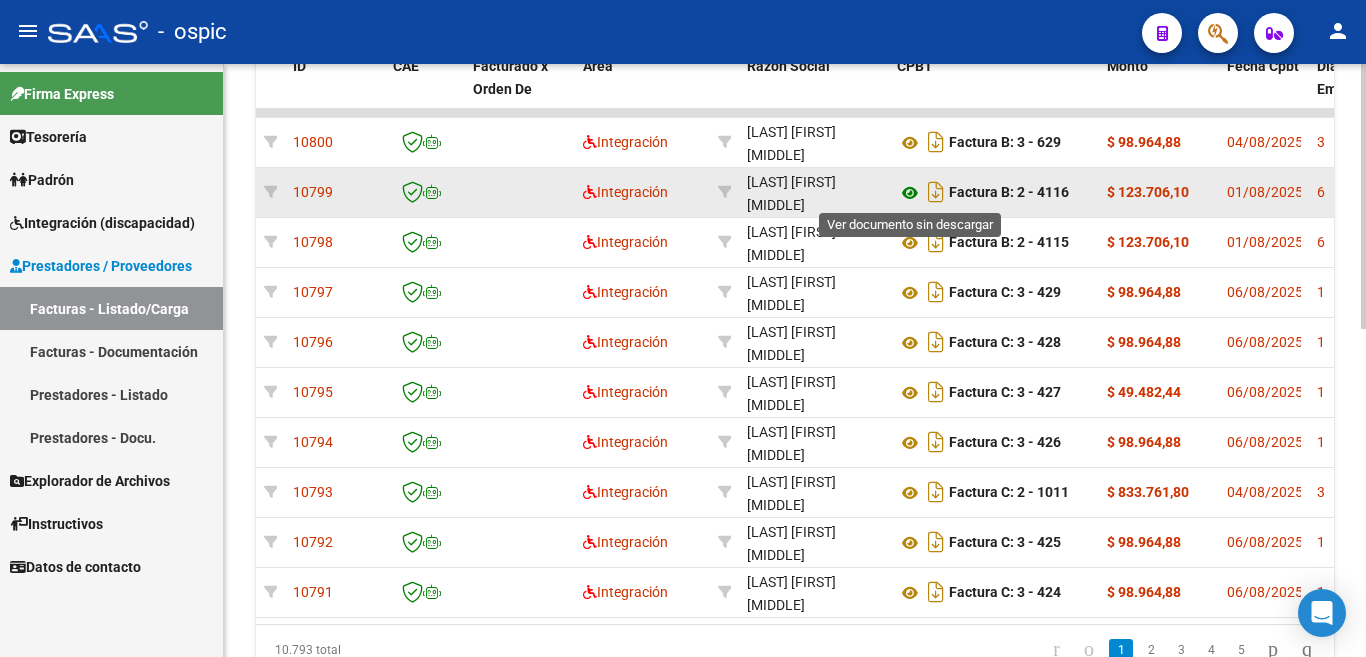 click 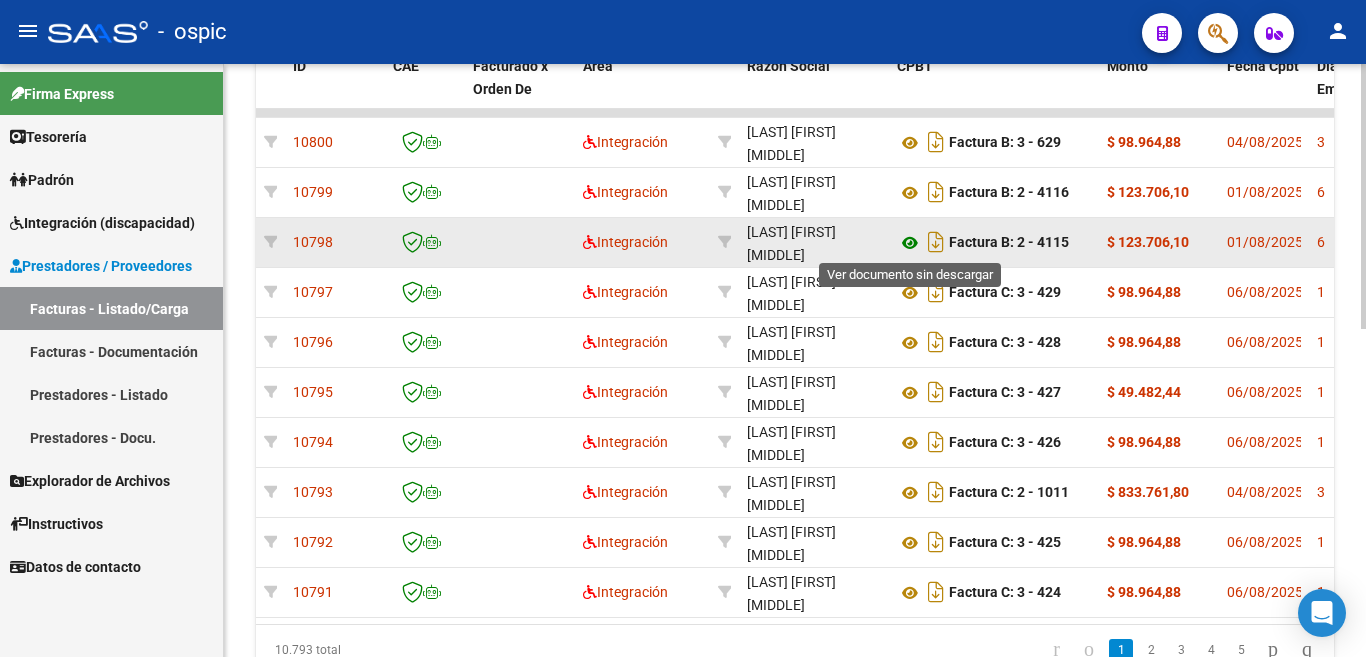 click 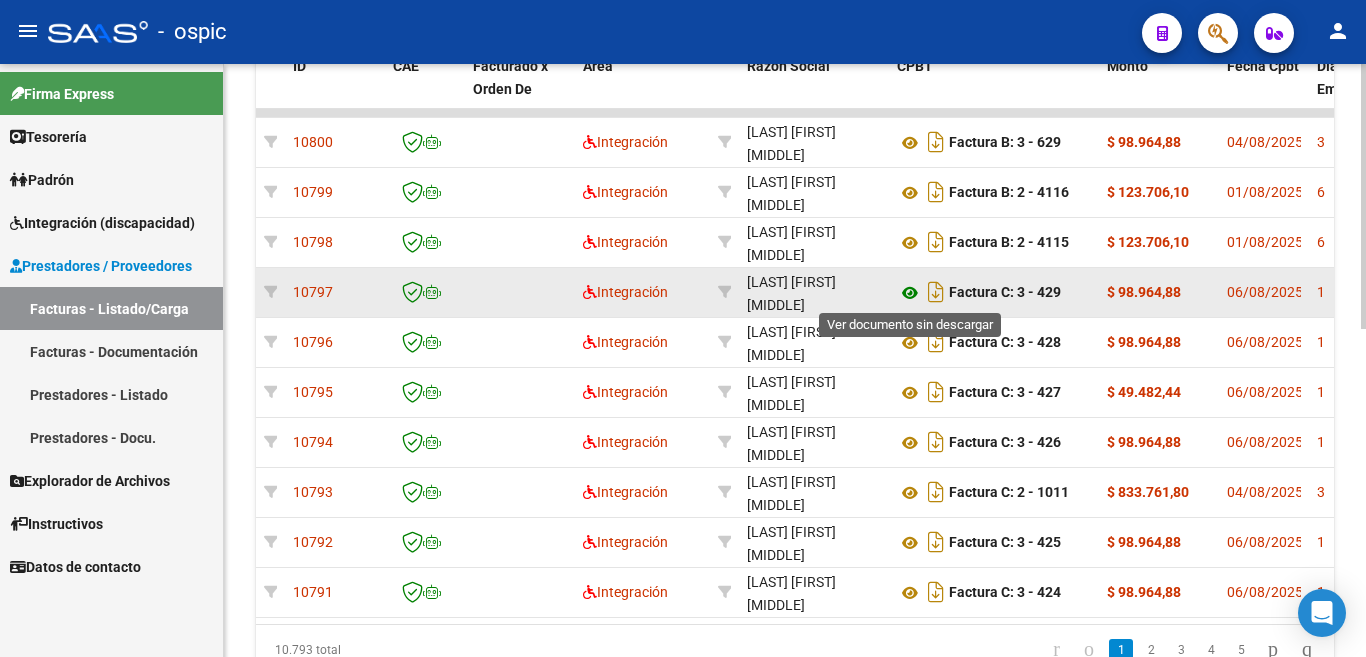 click 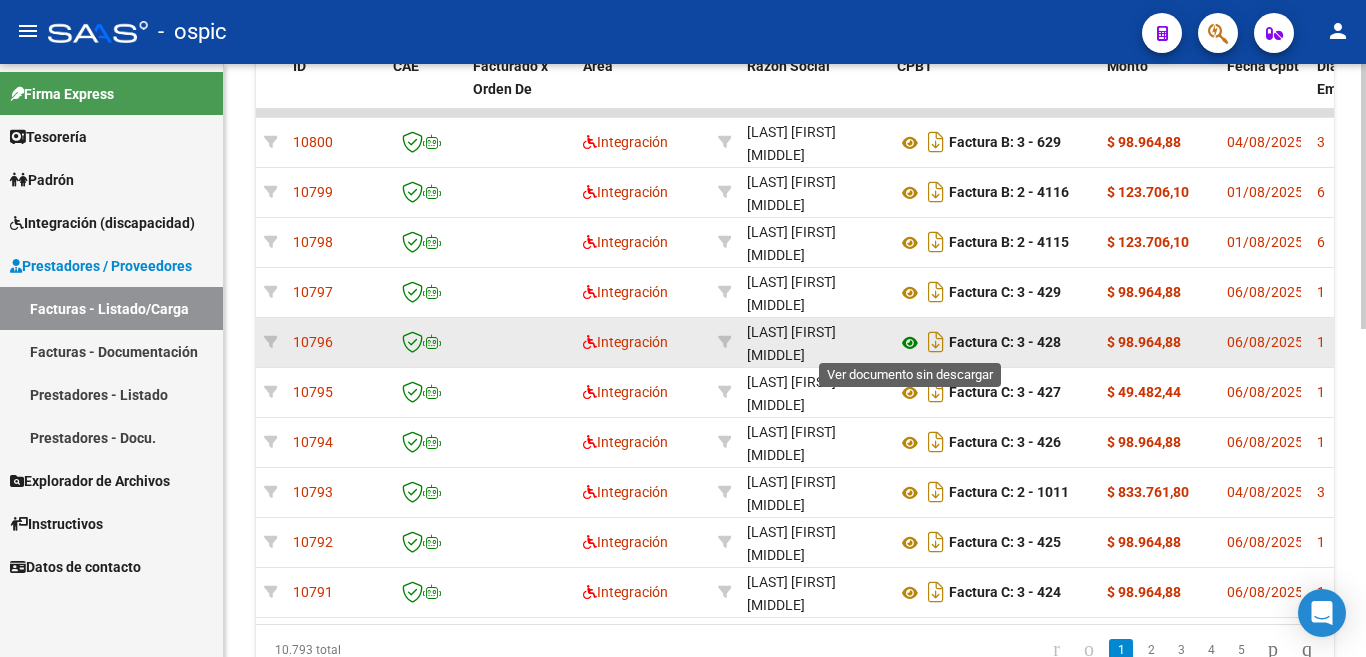 click 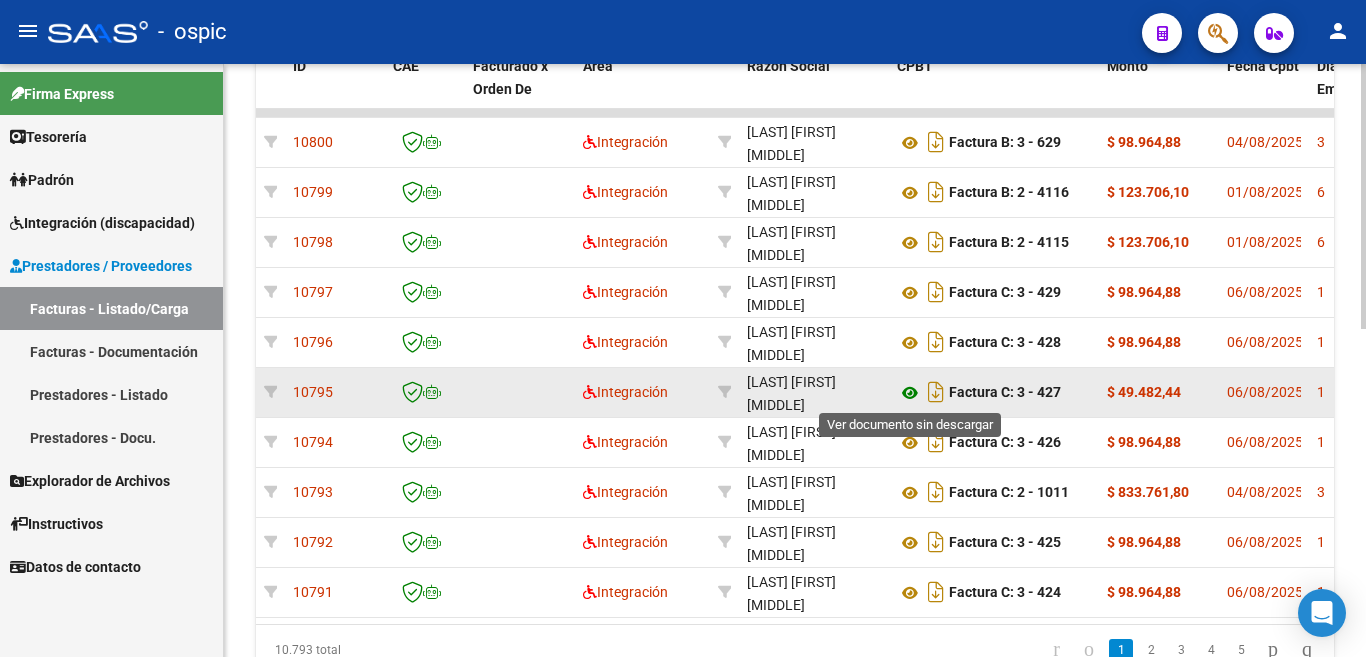 click 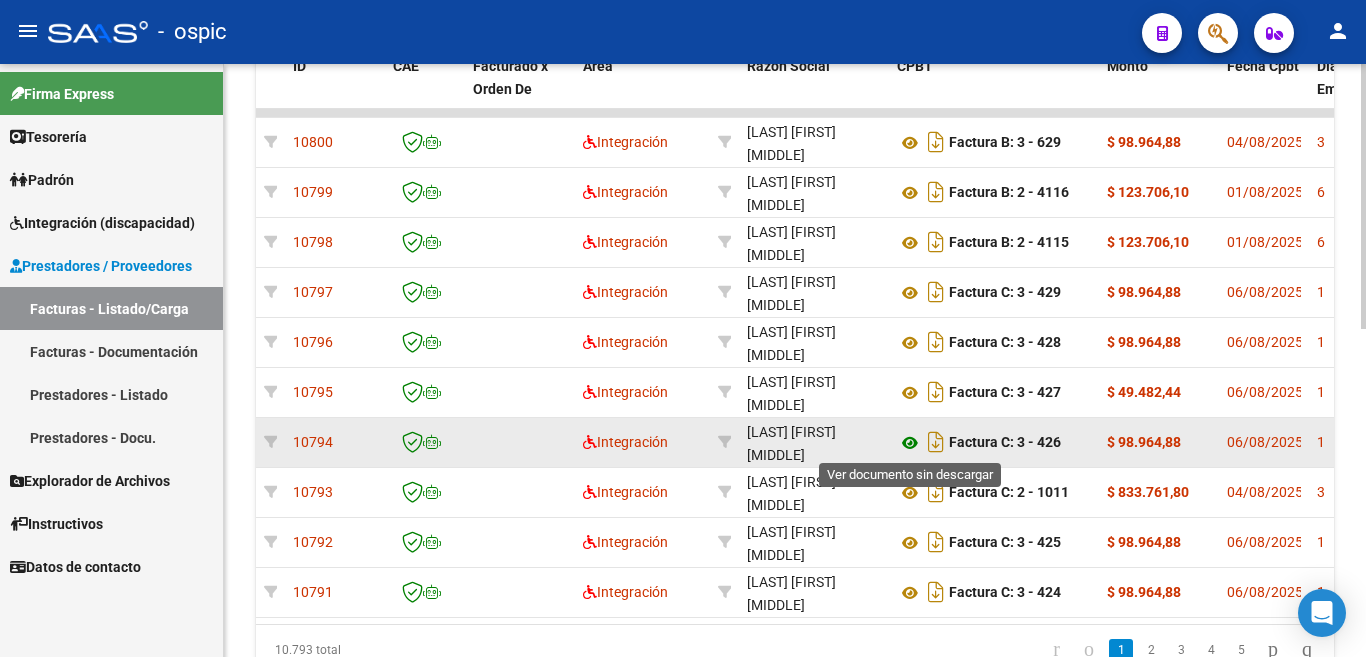 click 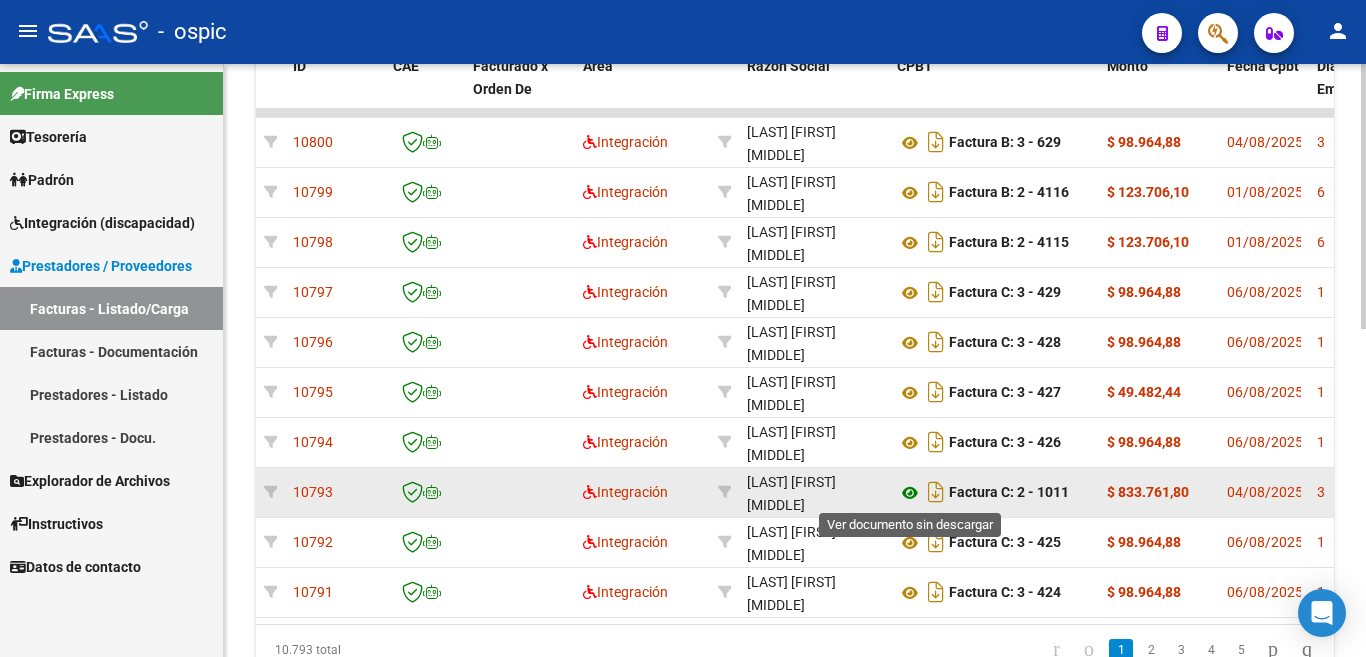 click 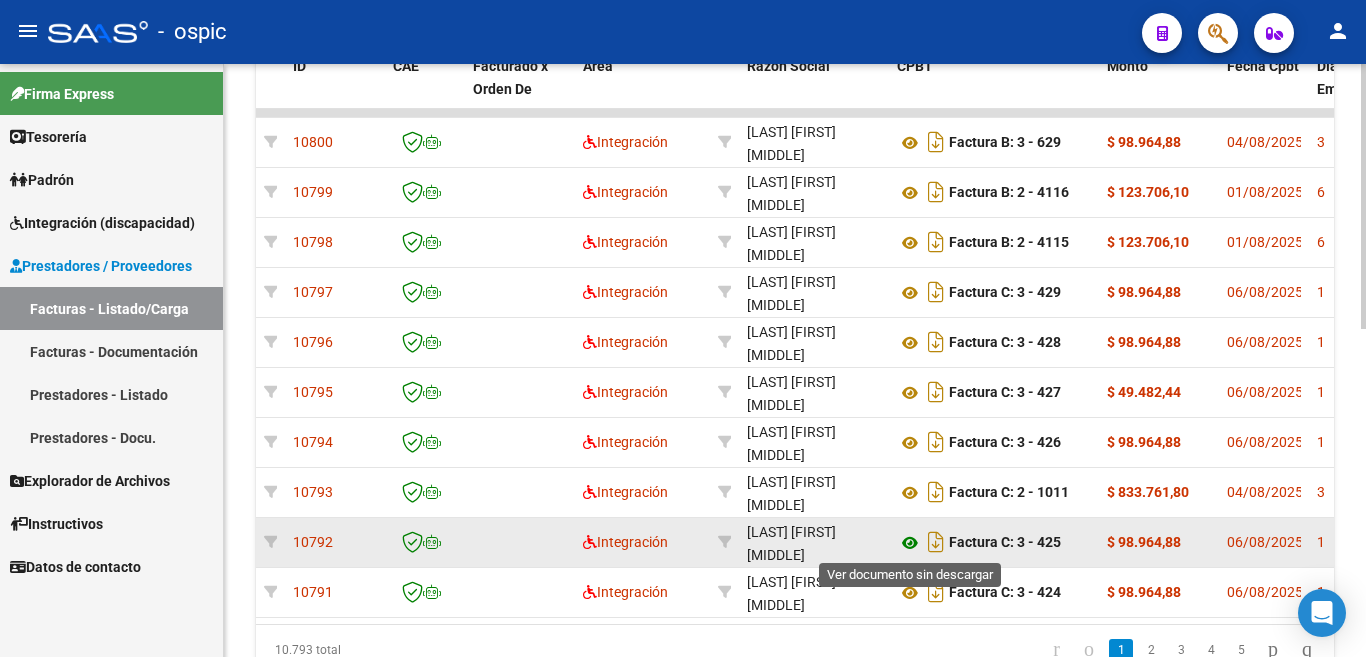 click 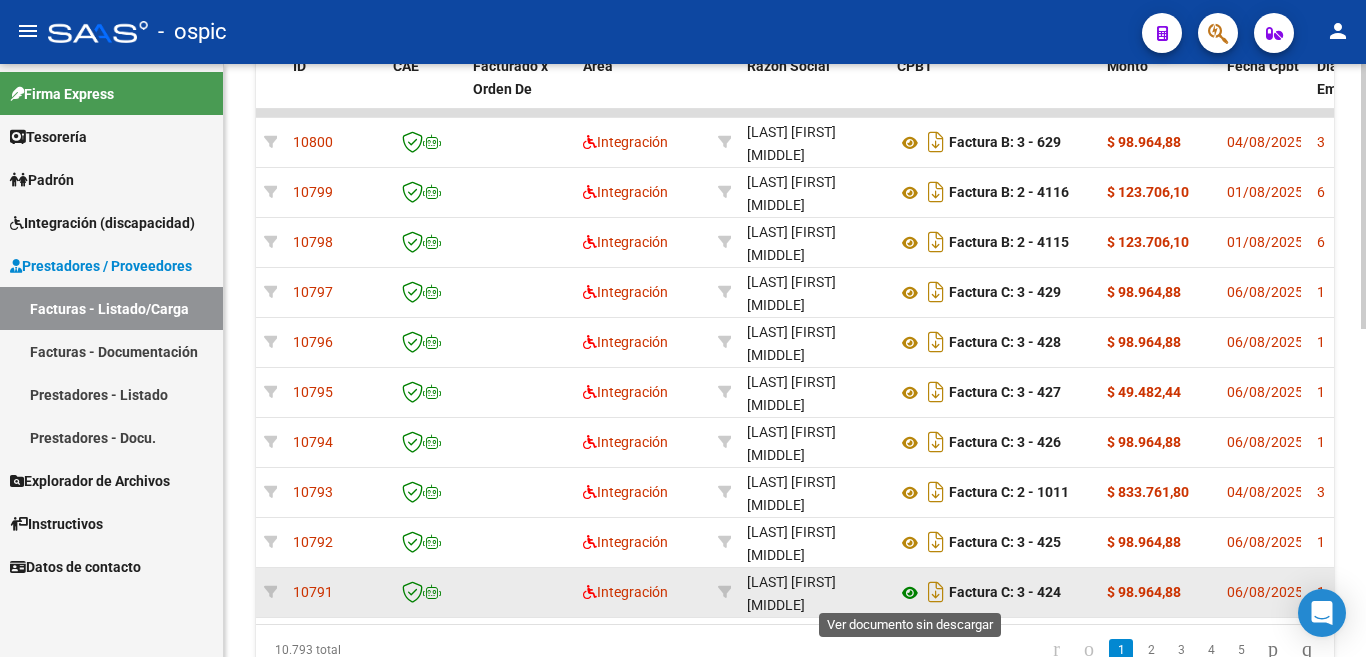 click 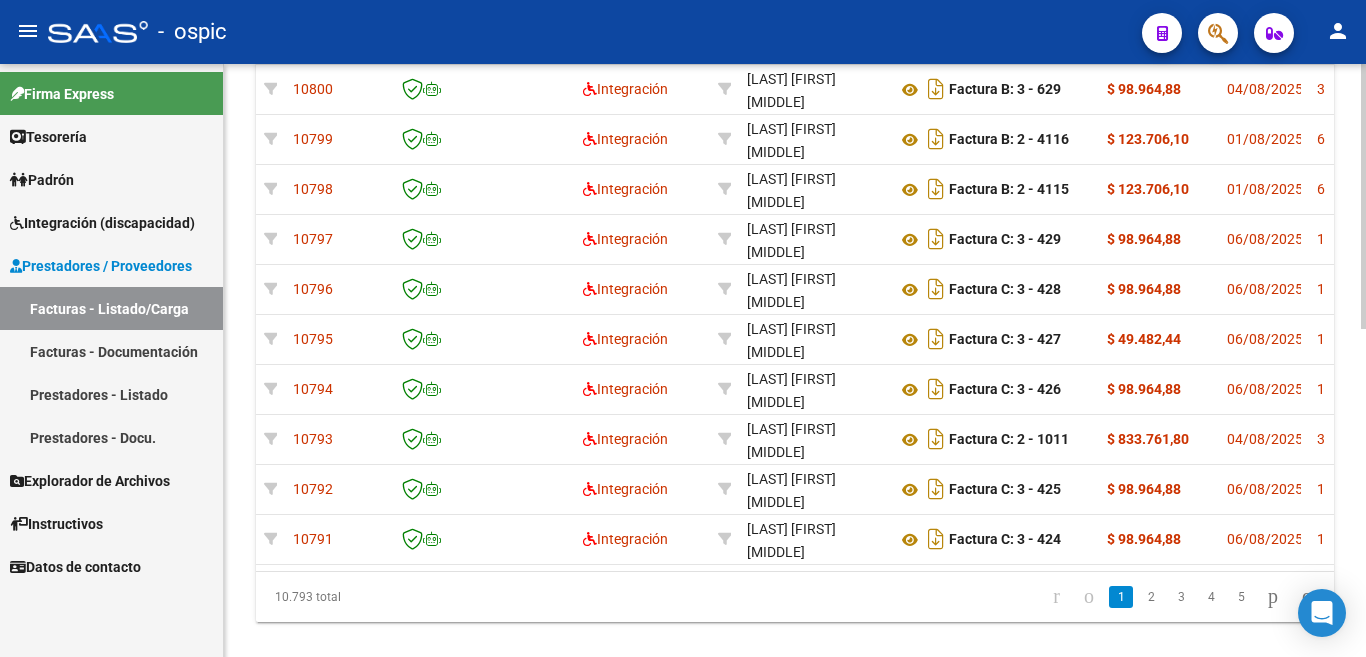 scroll, scrollTop: 695, scrollLeft: 0, axis: vertical 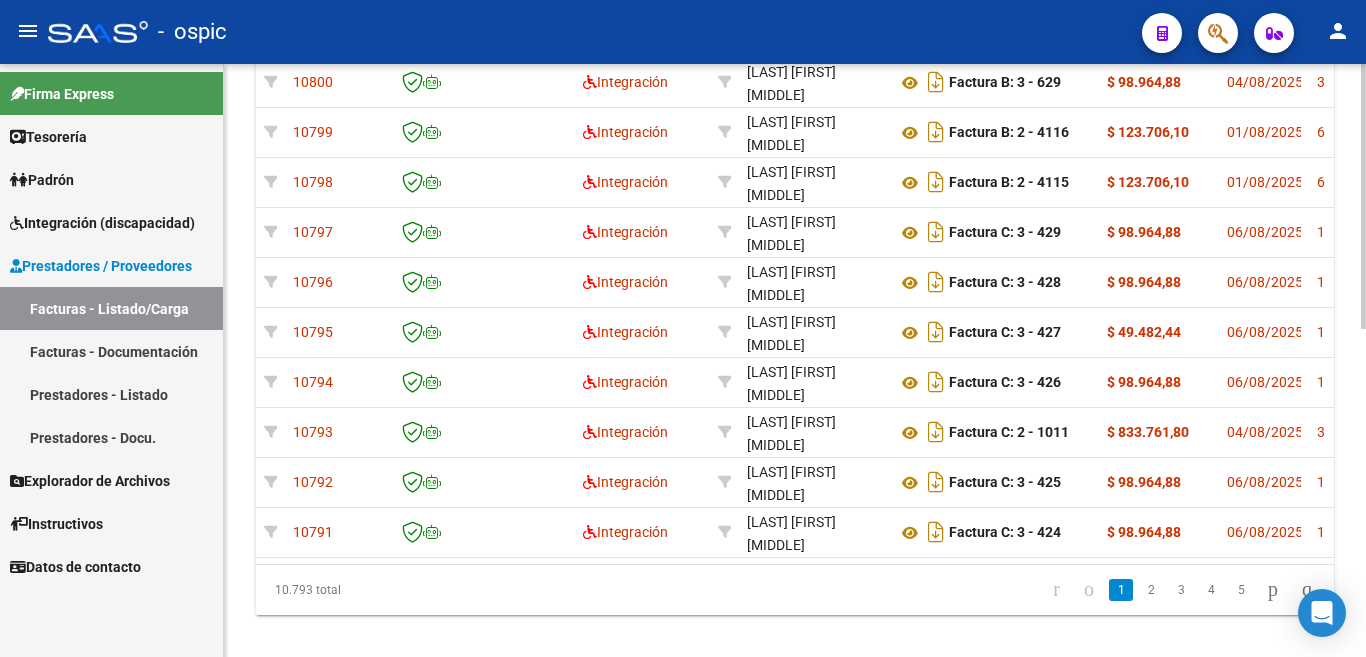 click 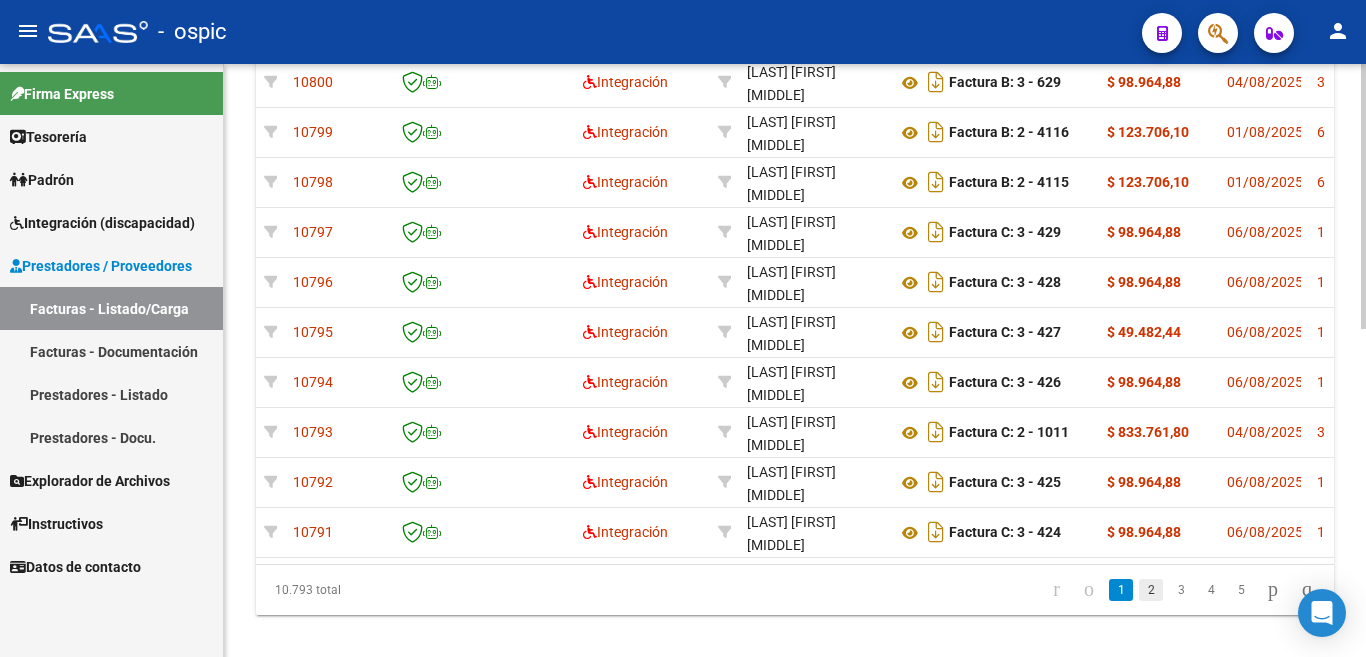 click on "2" 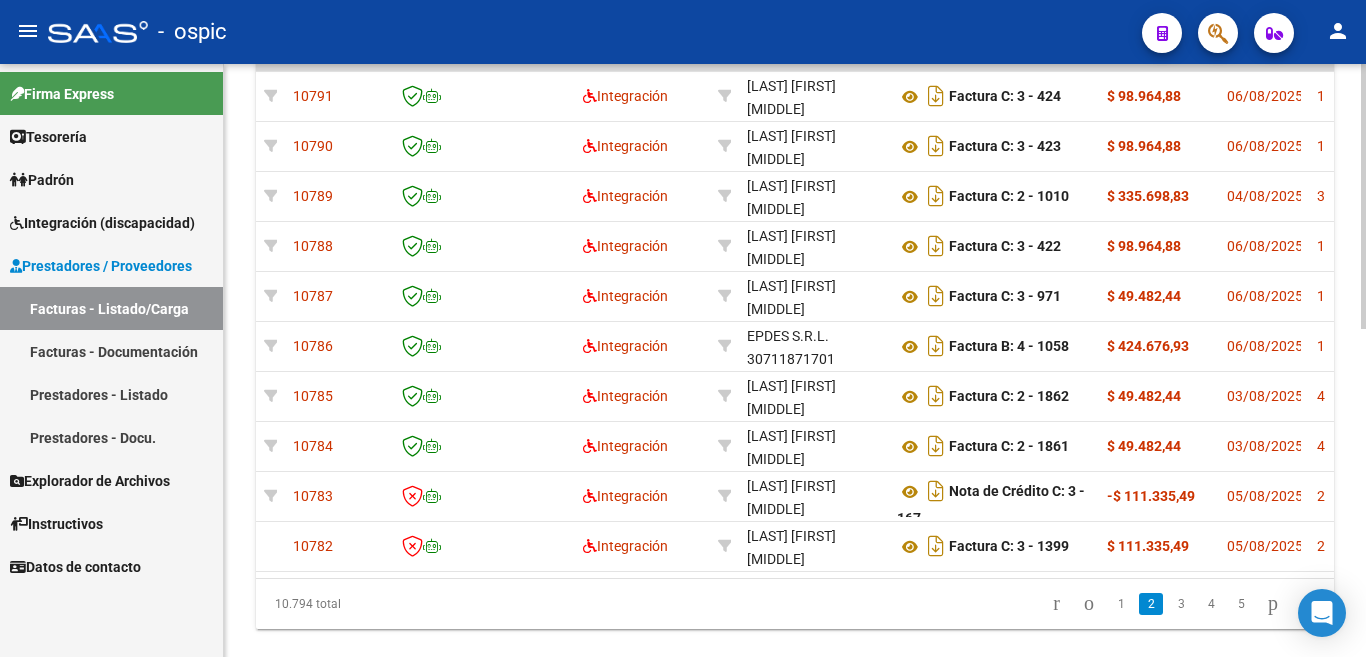 scroll, scrollTop: 672, scrollLeft: 0, axis: vertical 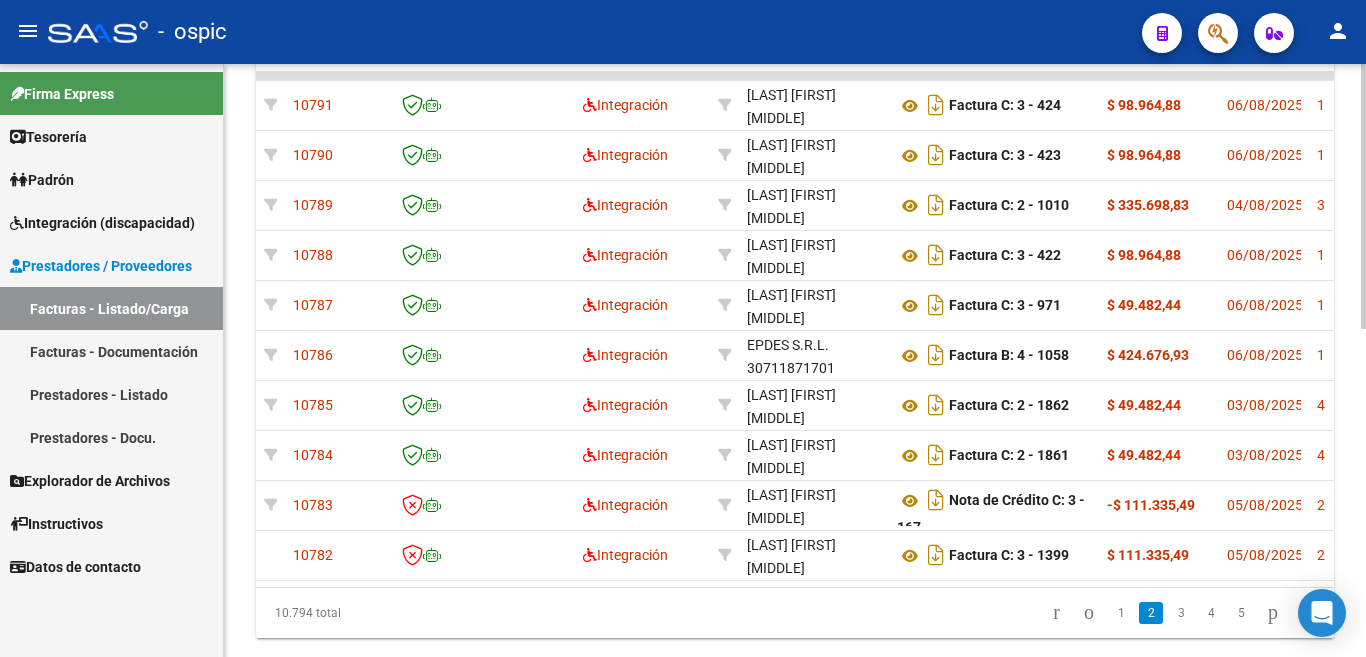 click 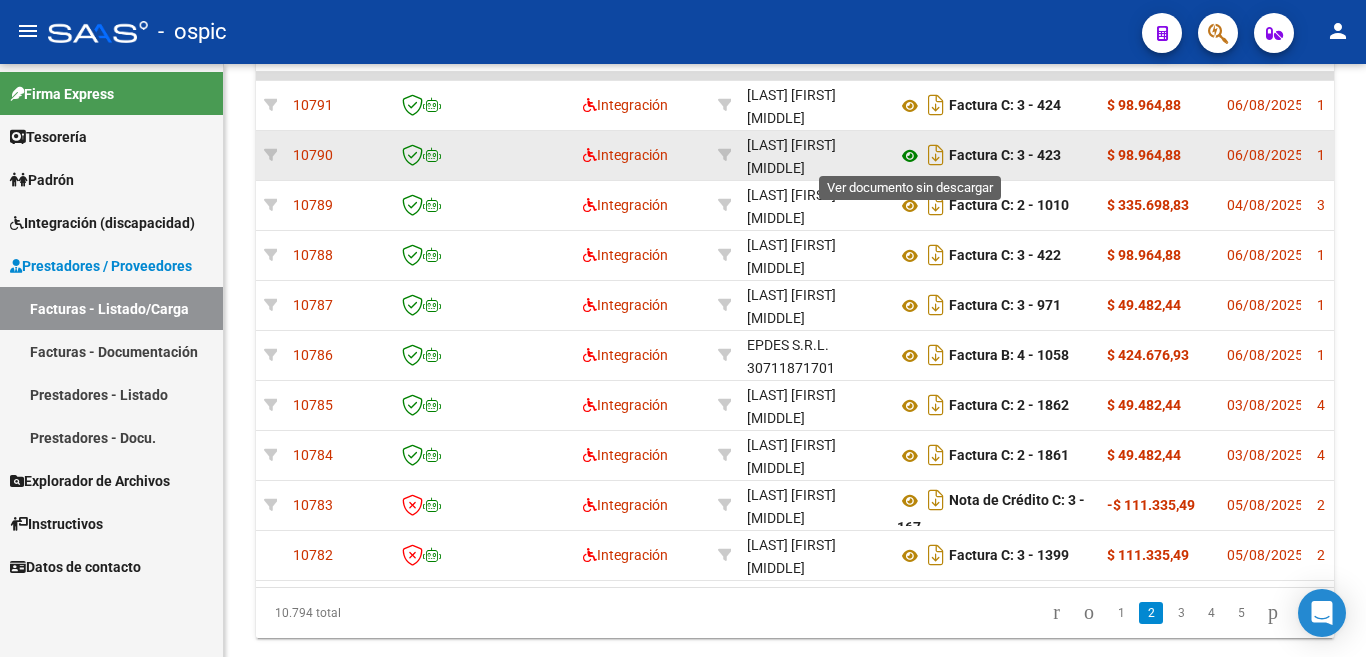 click 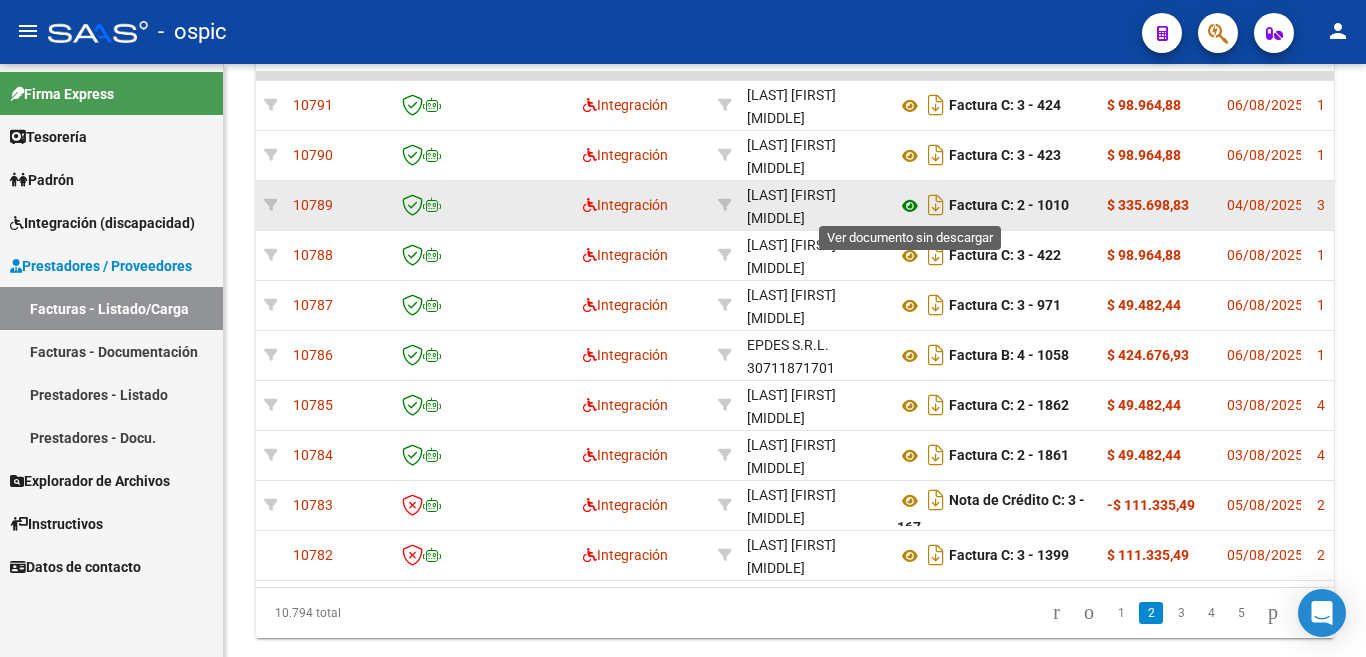 click 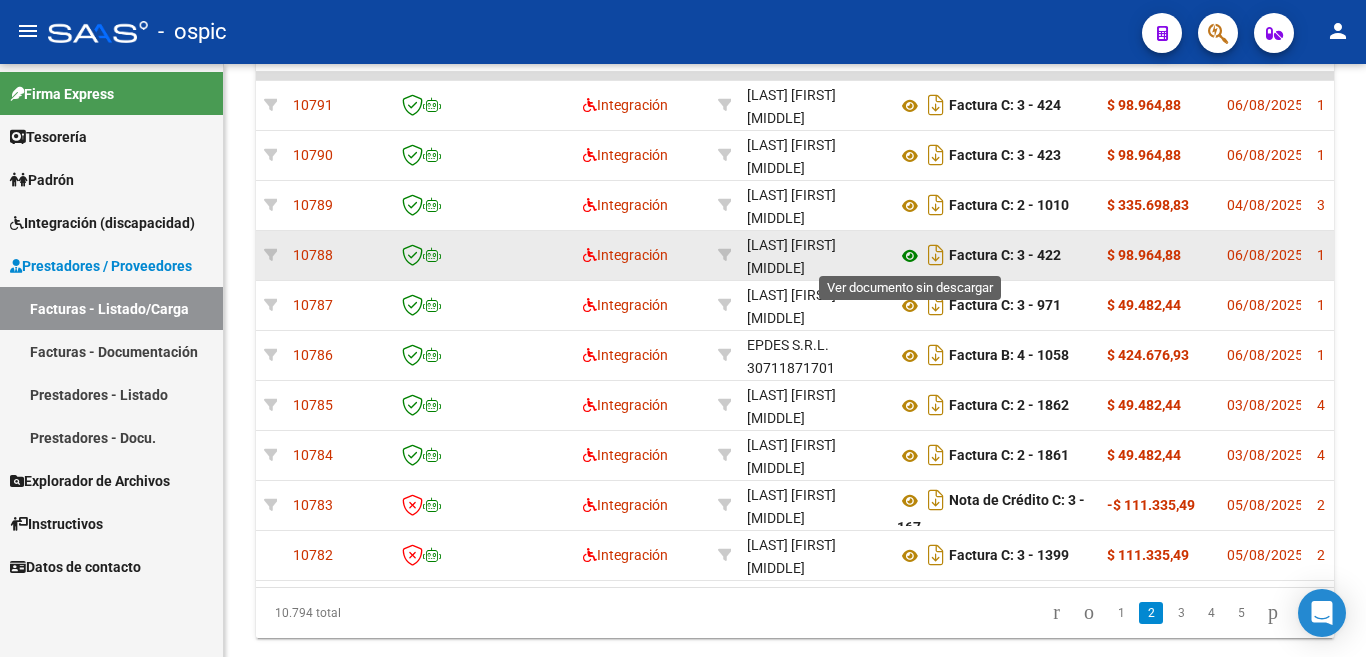 click 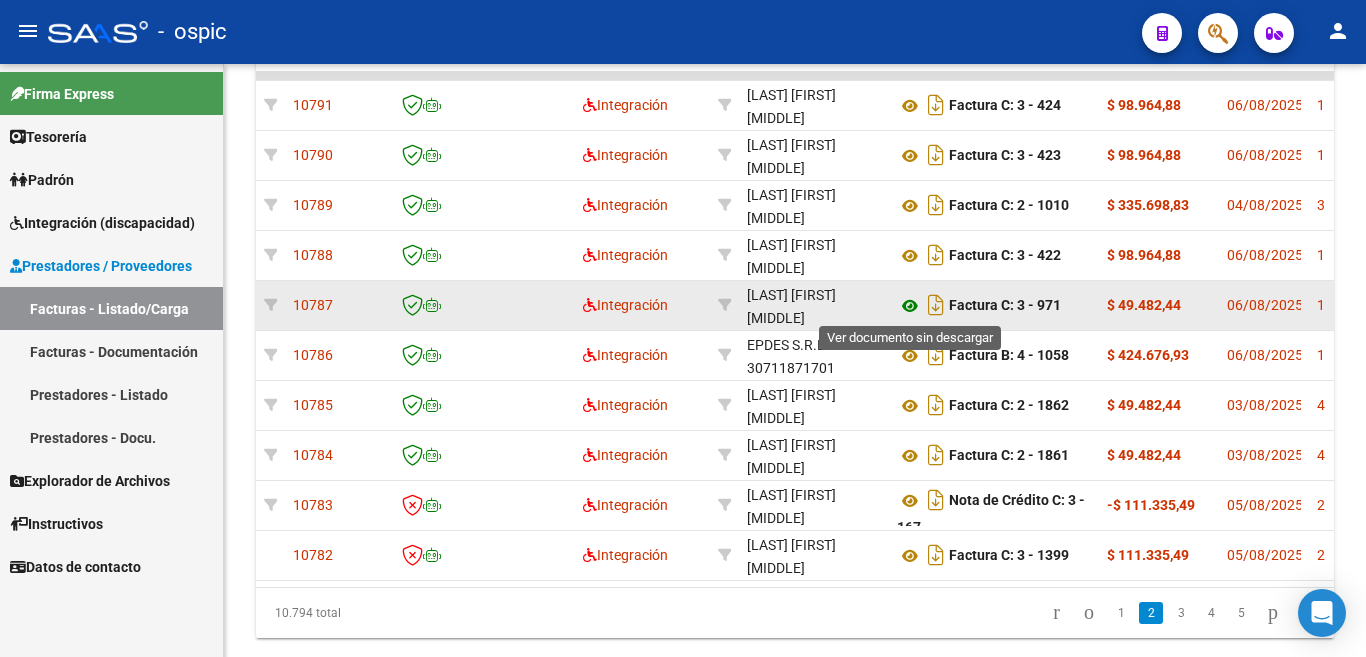 click 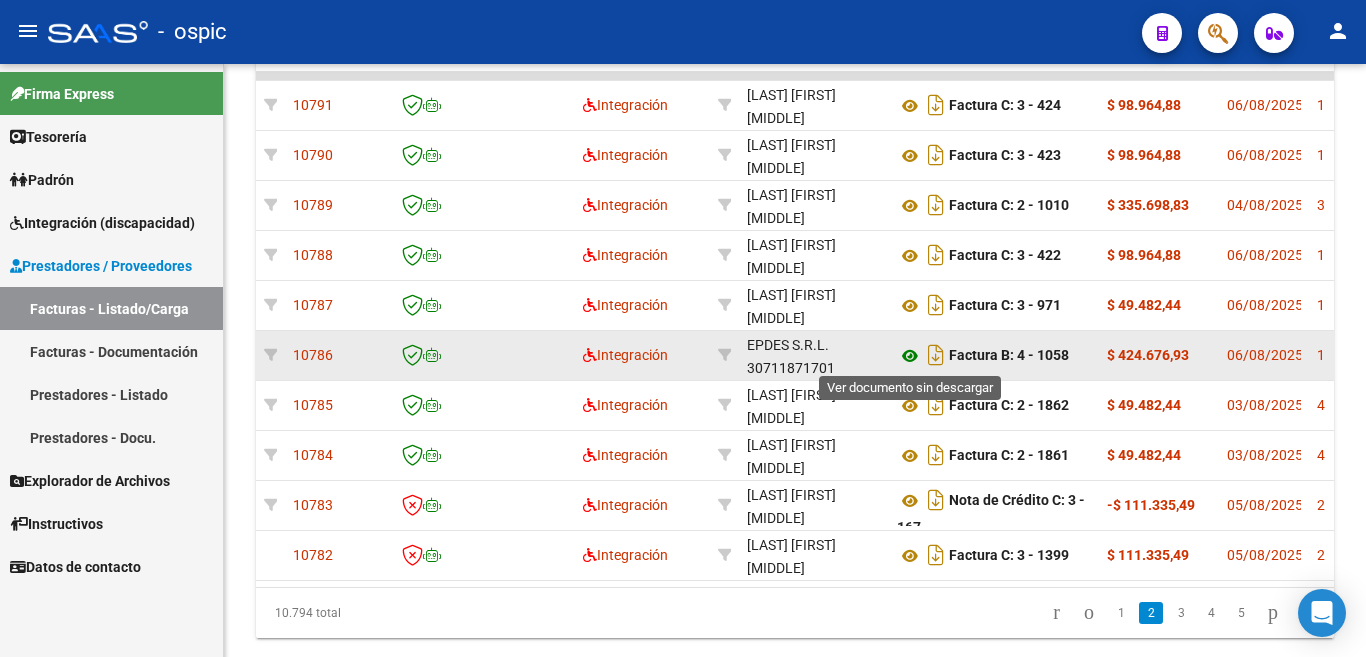 click 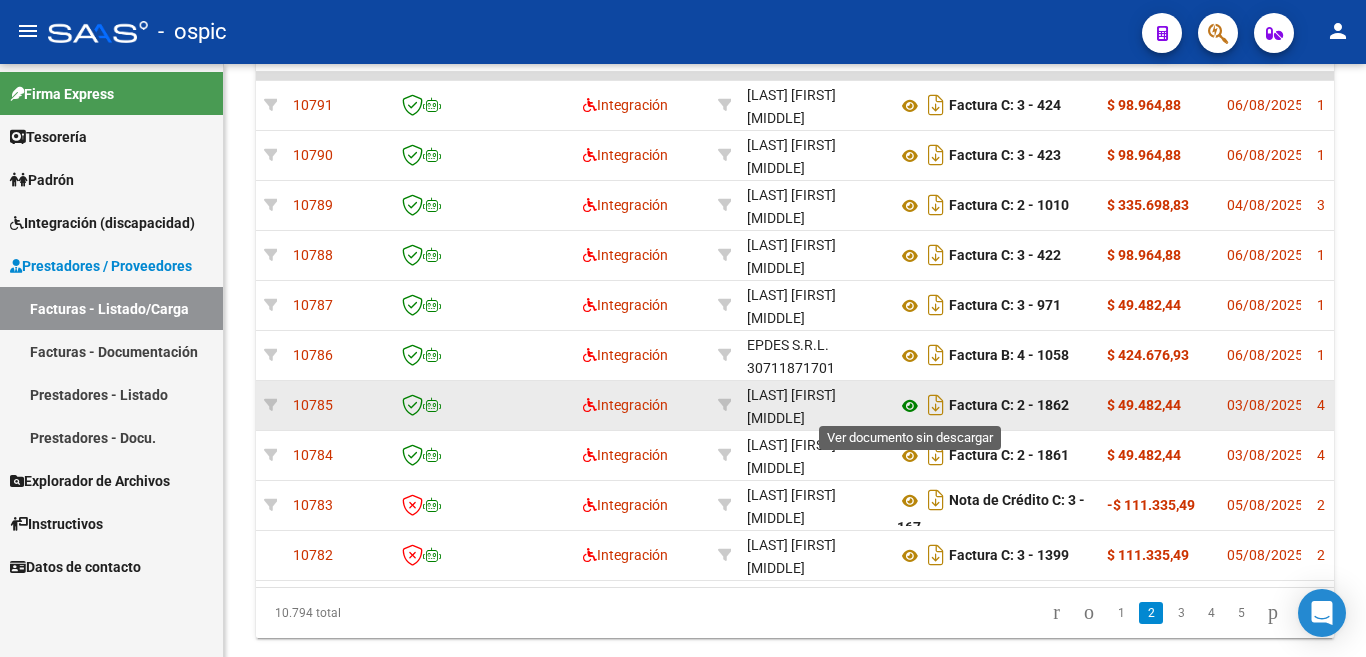 click 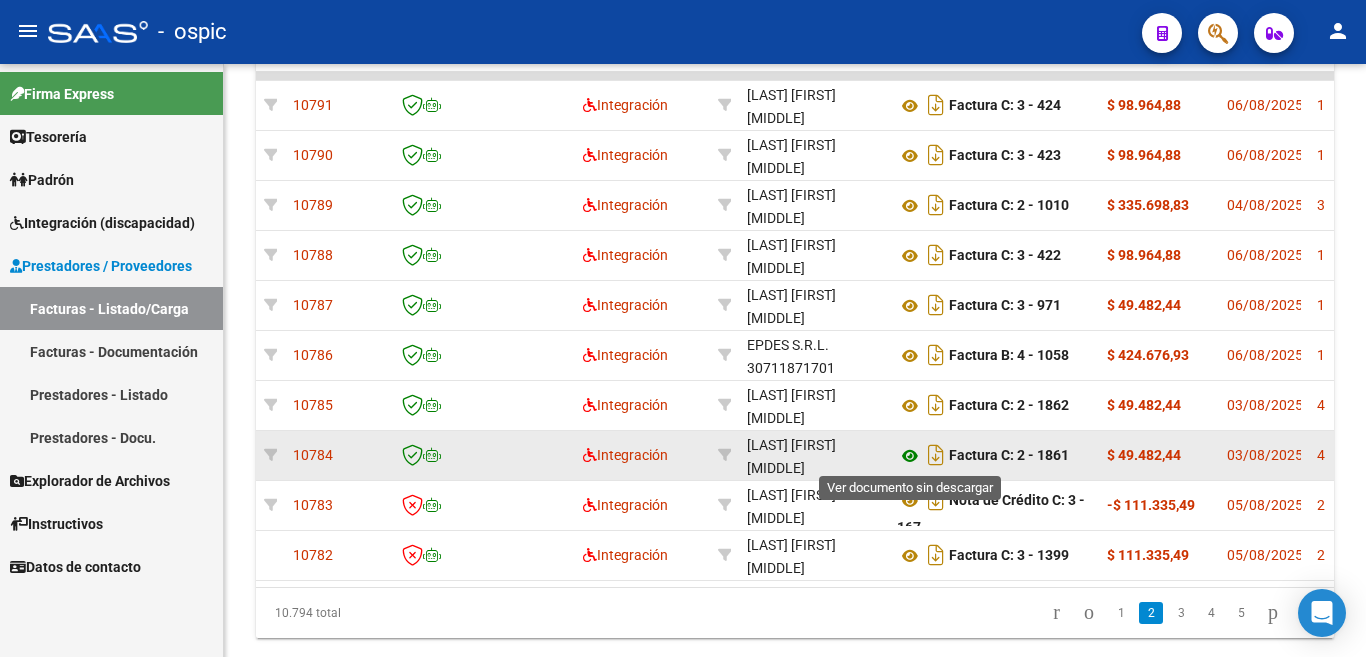click 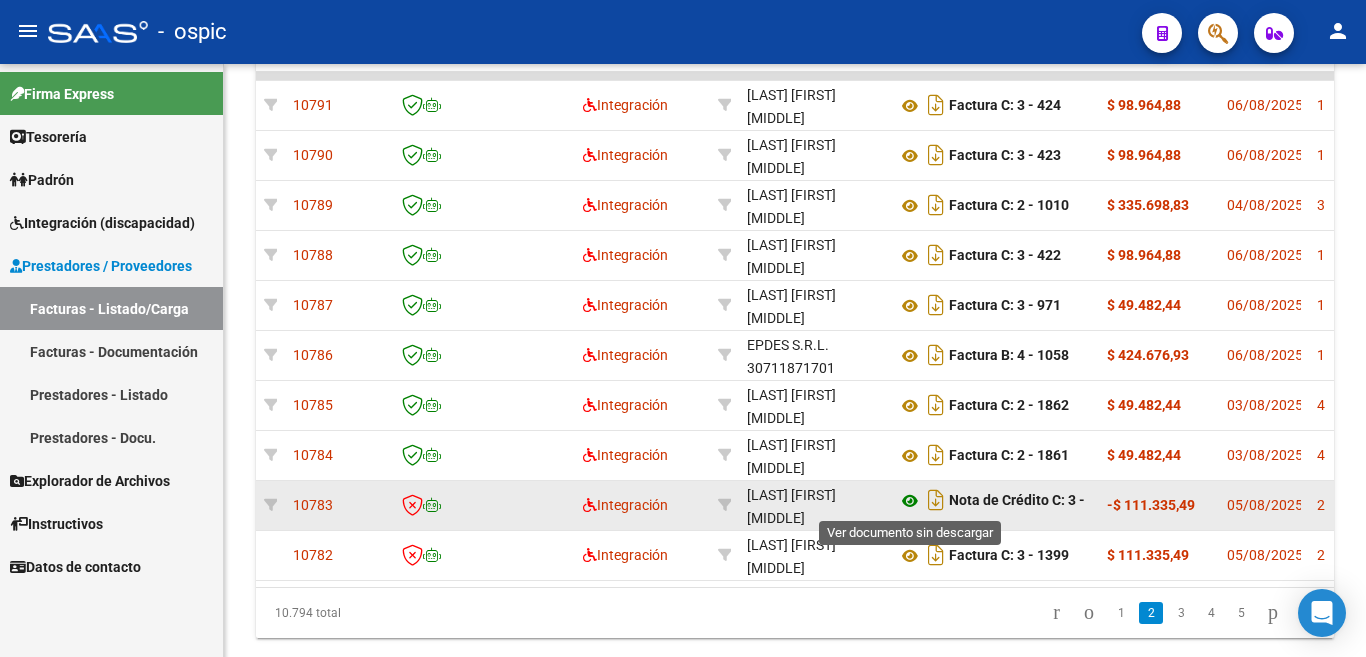 click 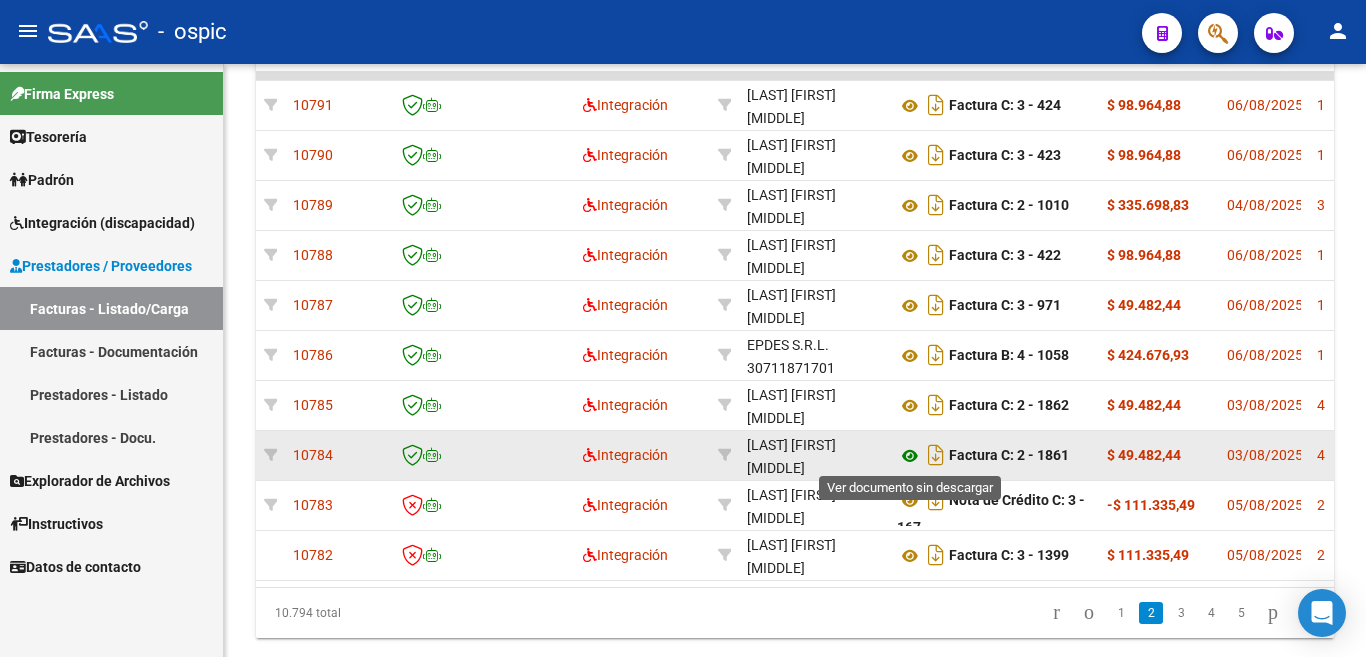 click 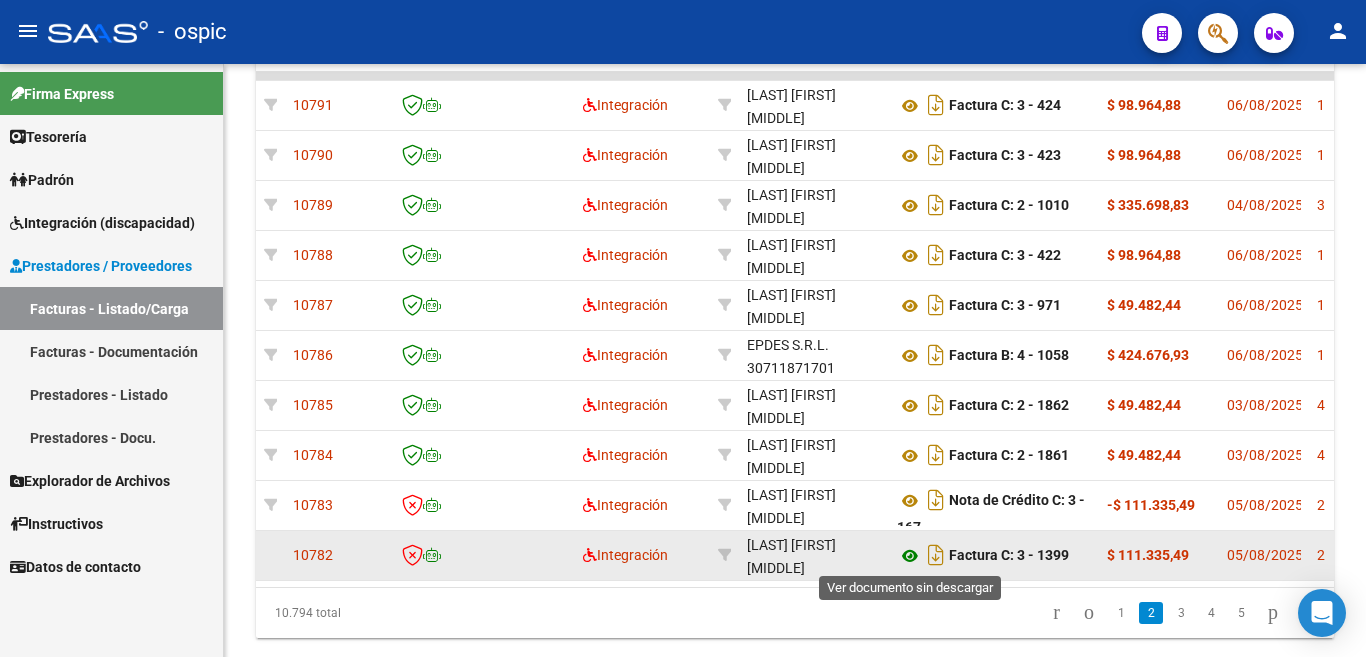 click 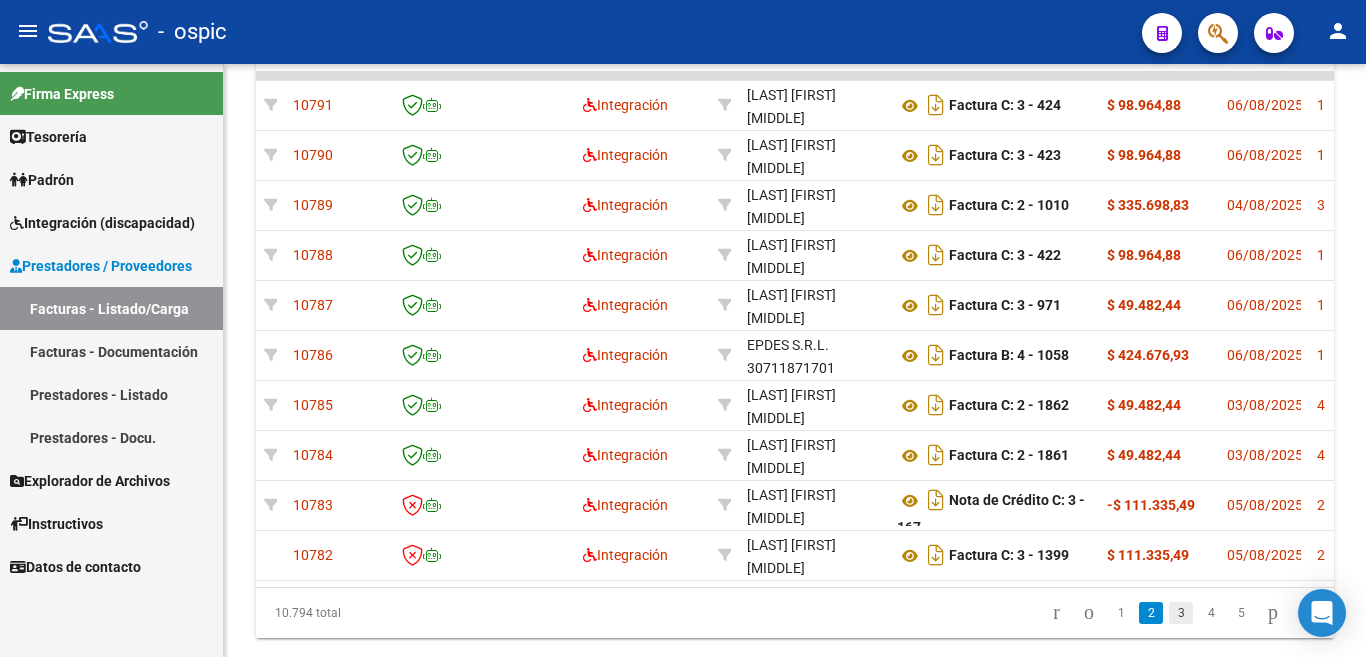click on "3" 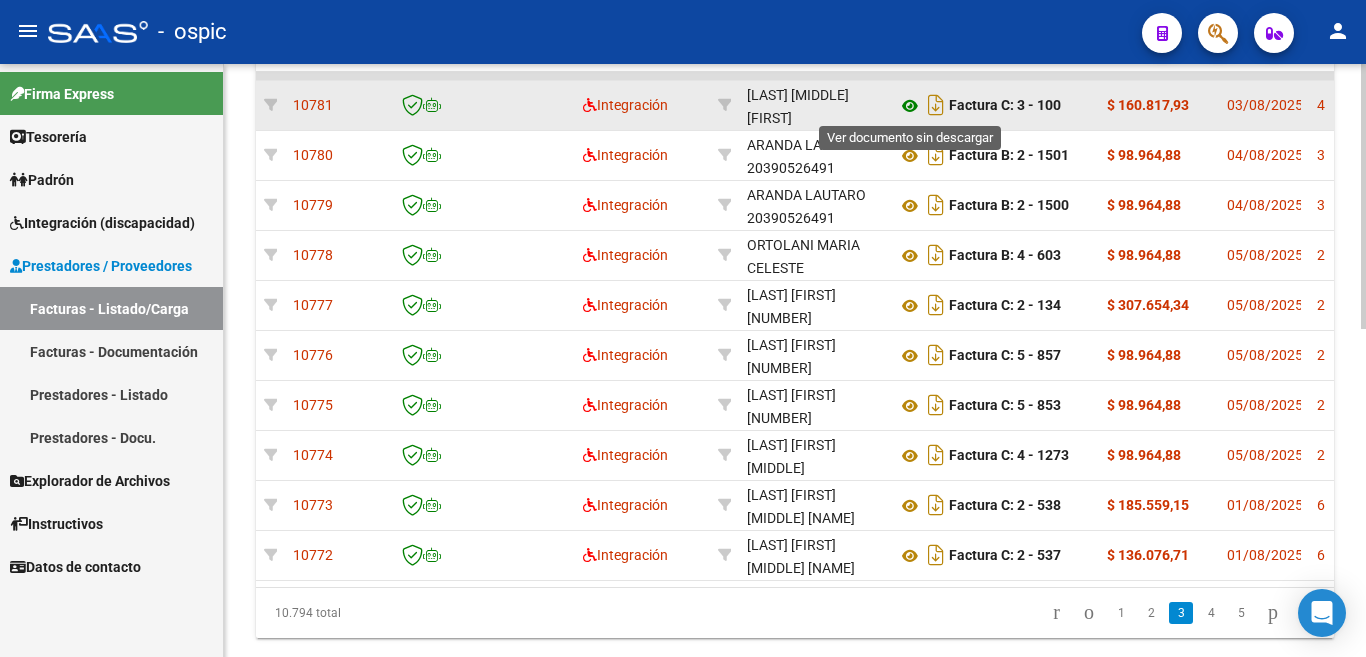click 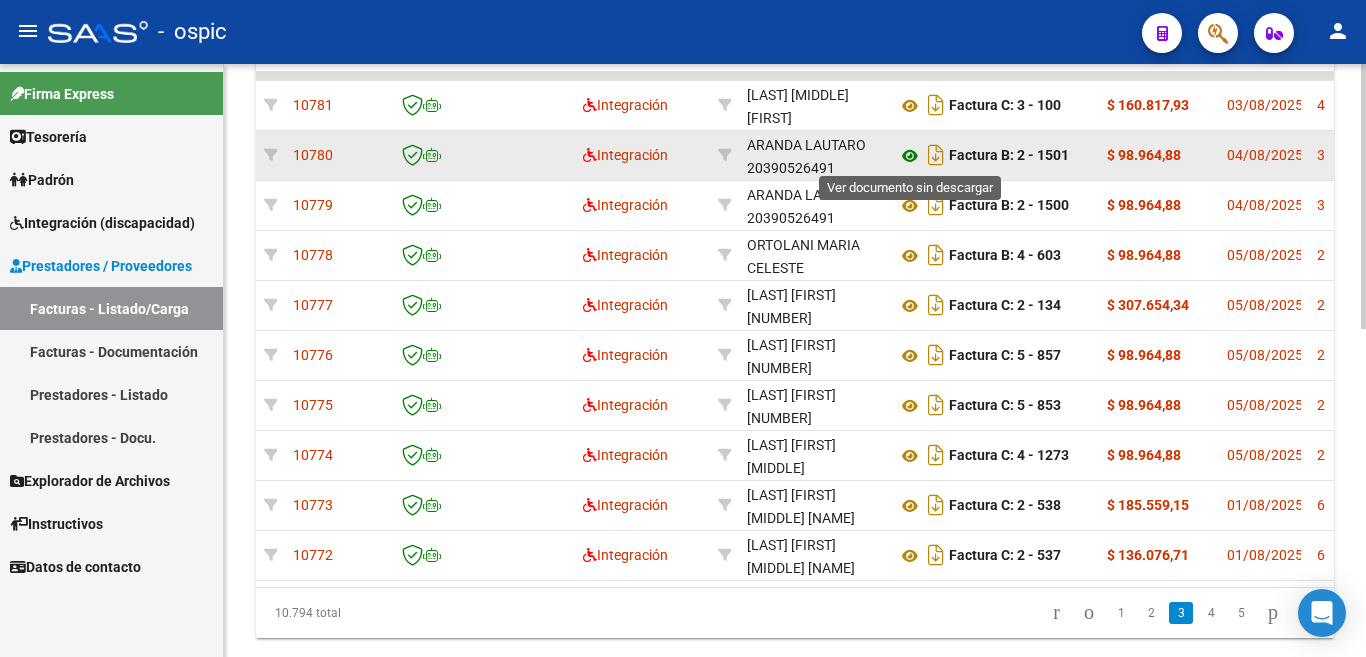 click 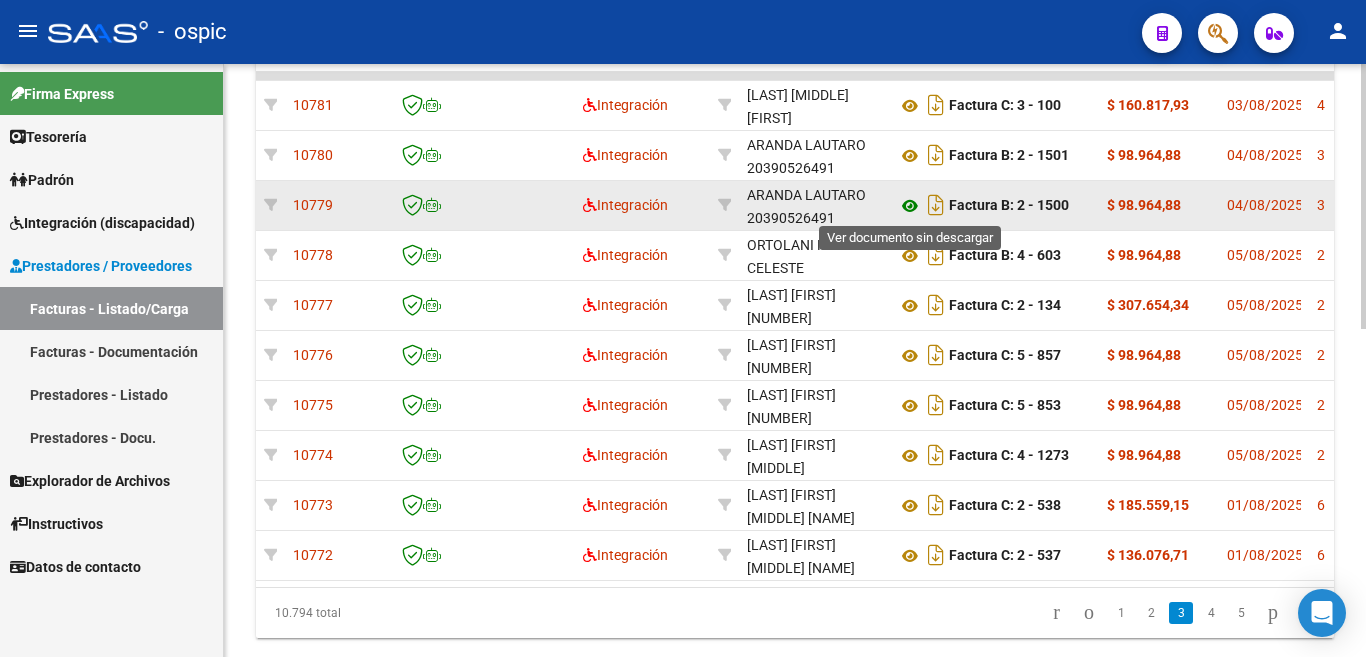 click 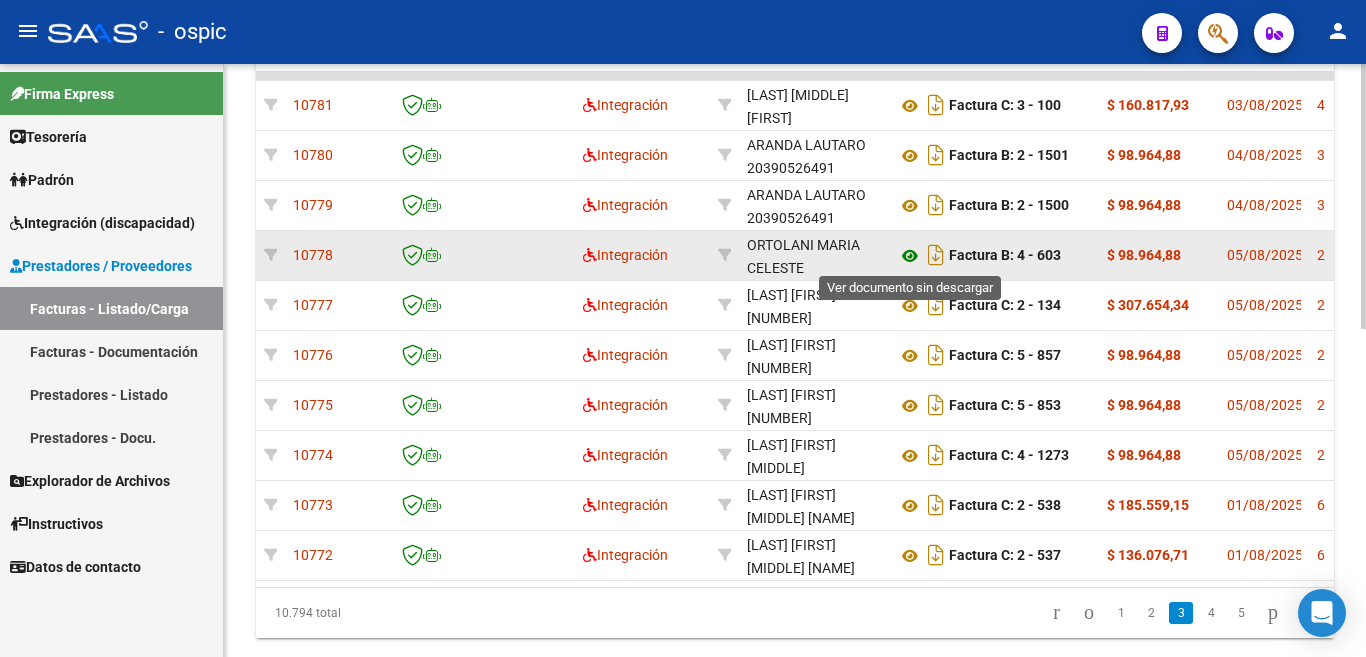 click 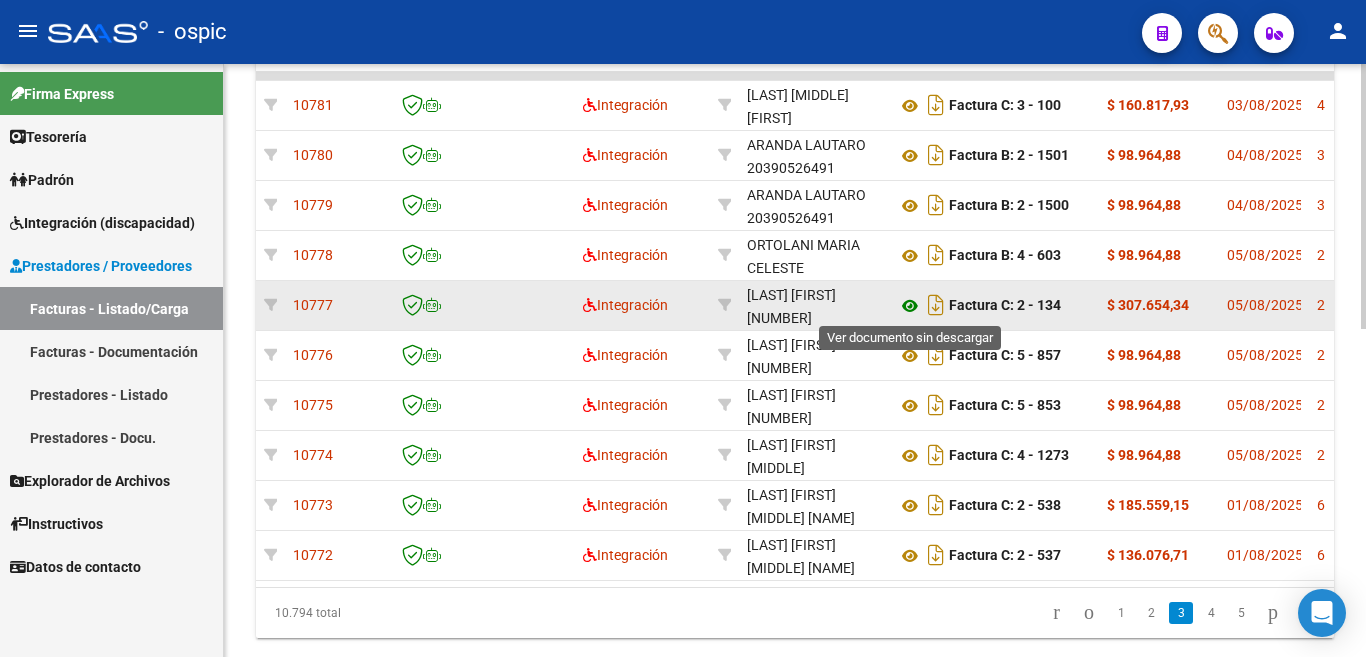 click 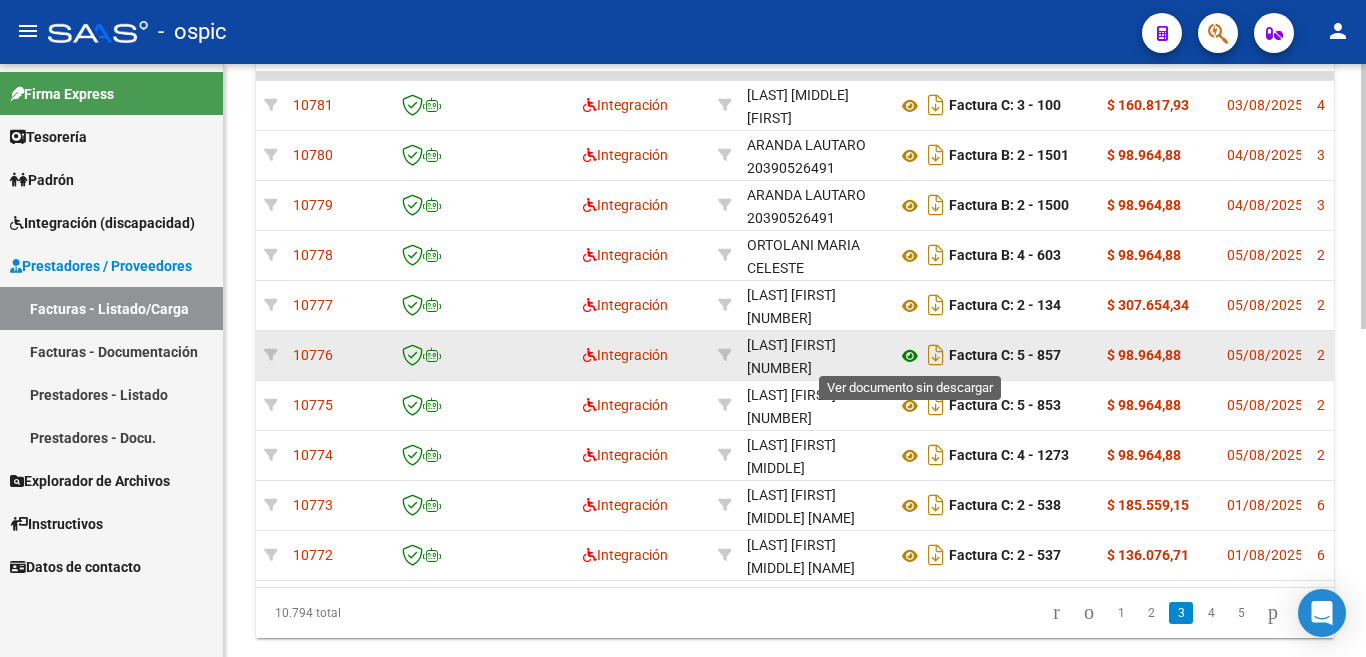 click 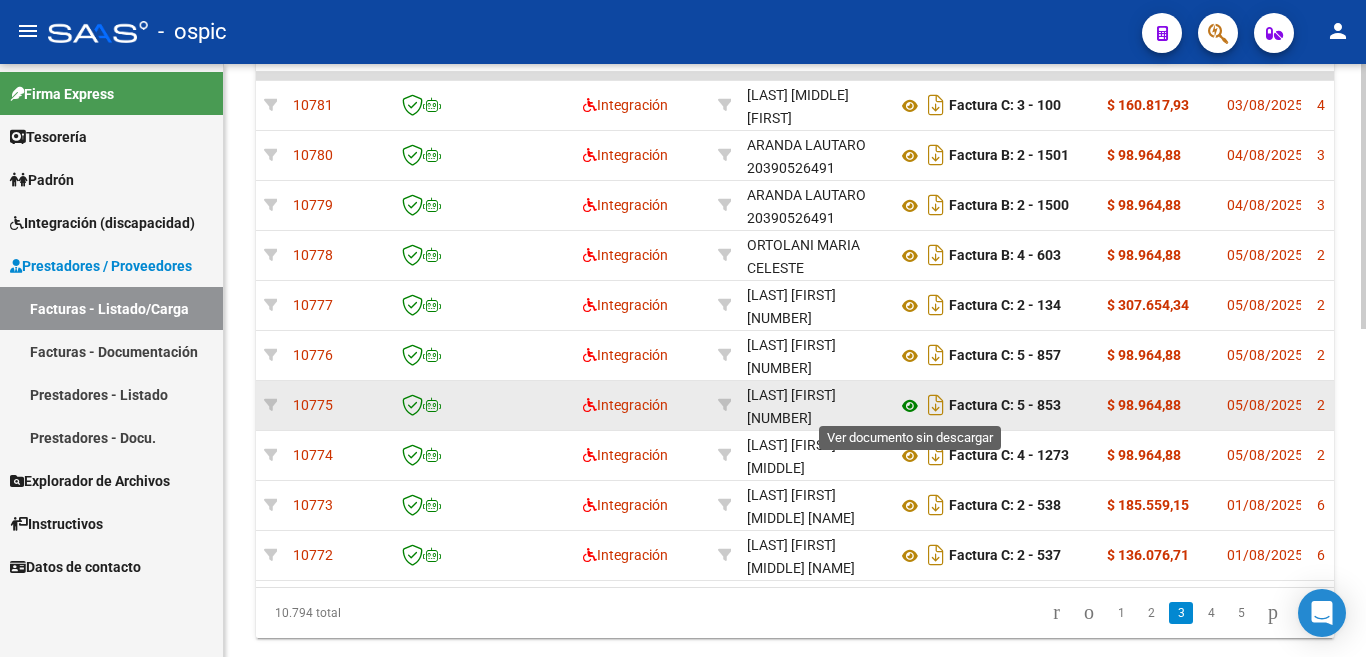click 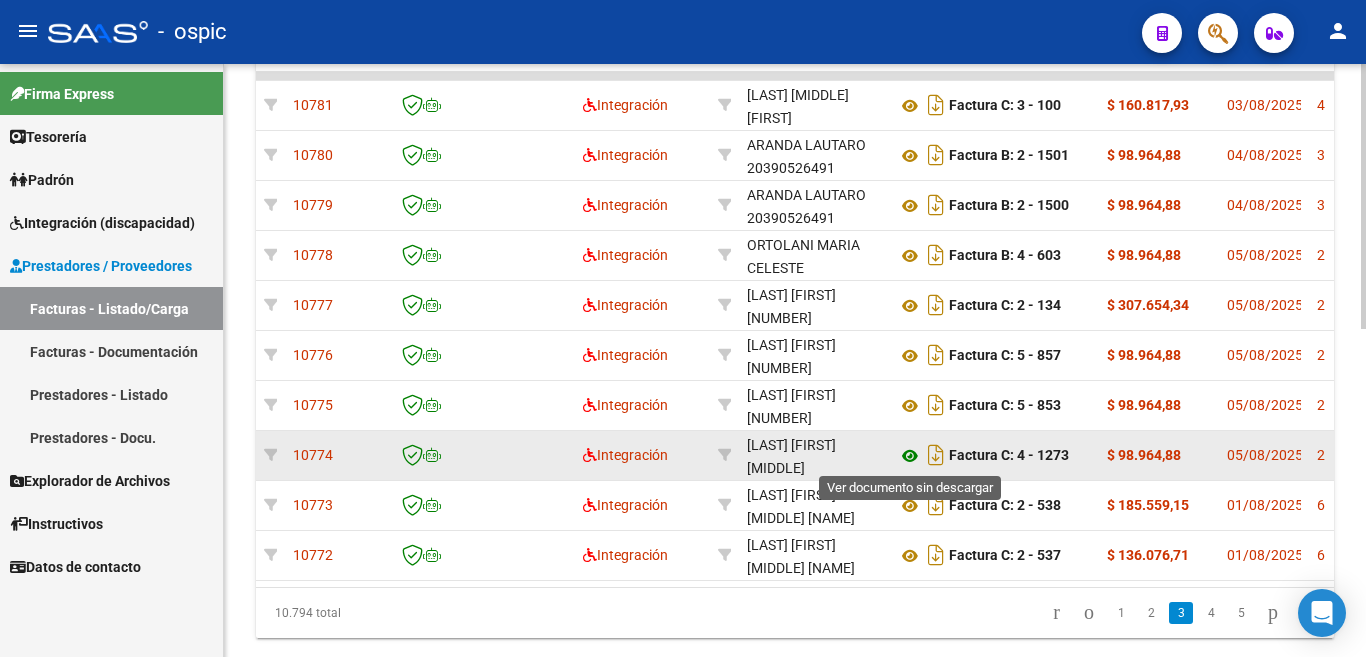 click 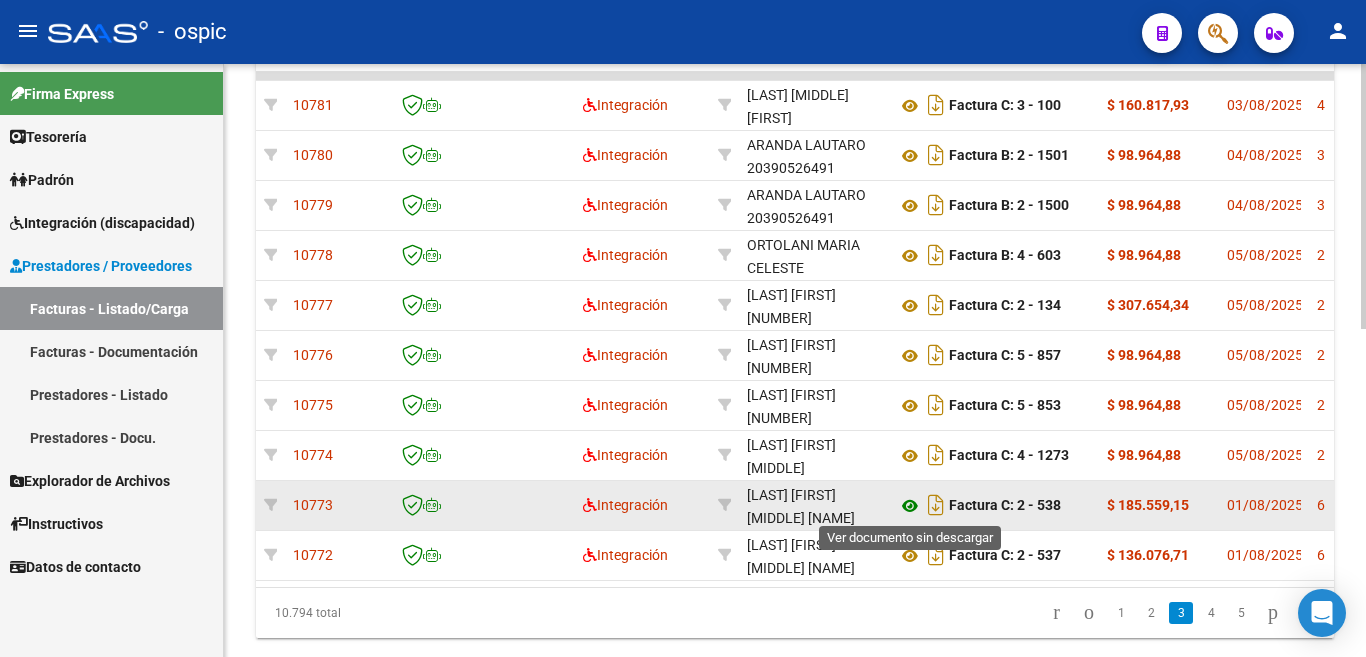 click 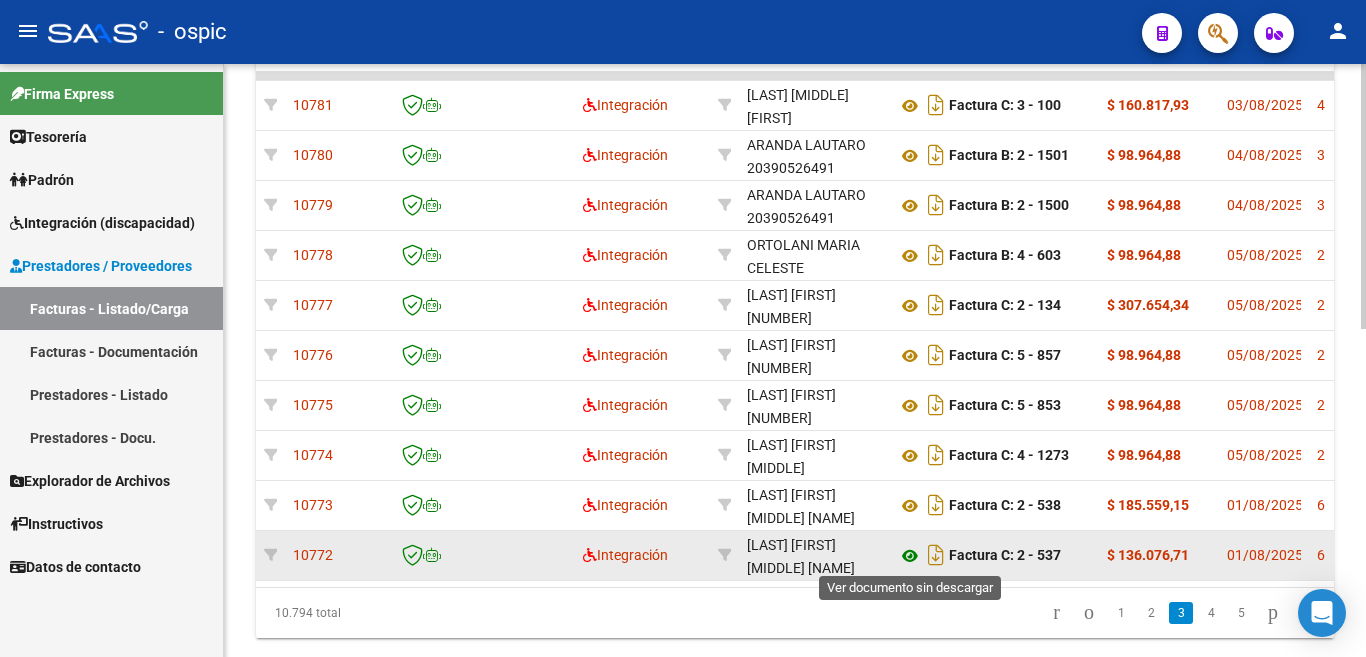 click 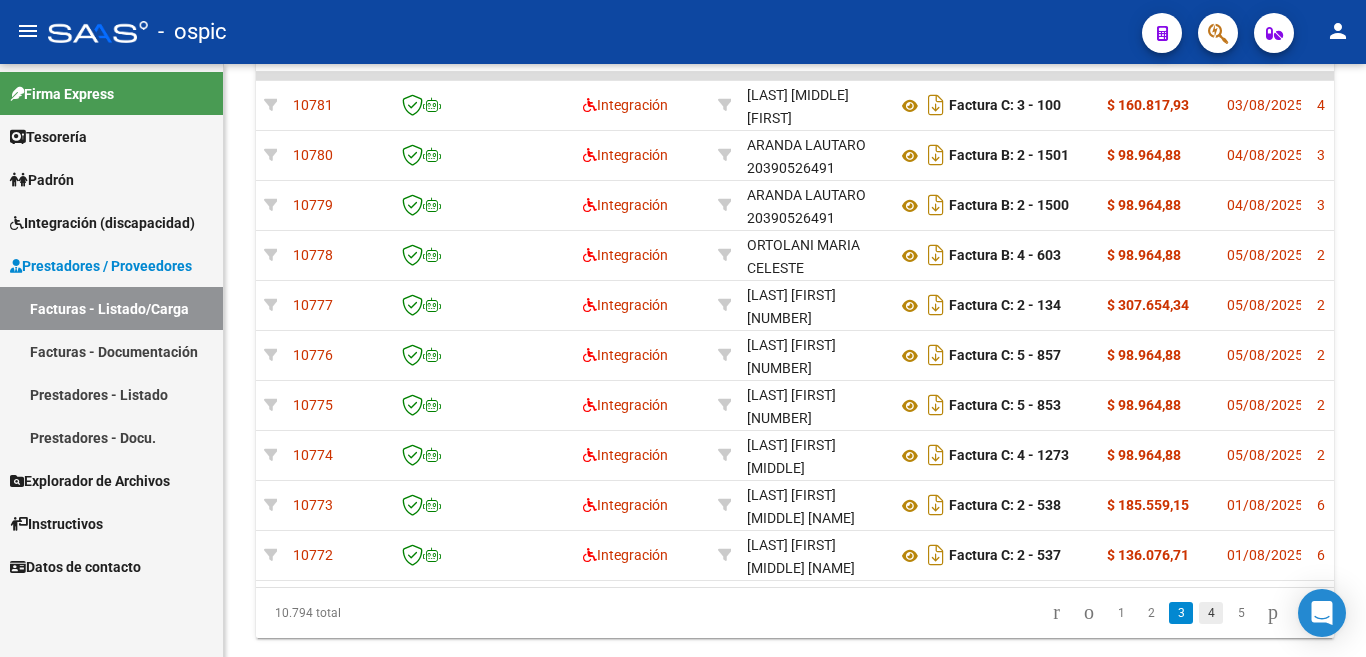 click on "4" 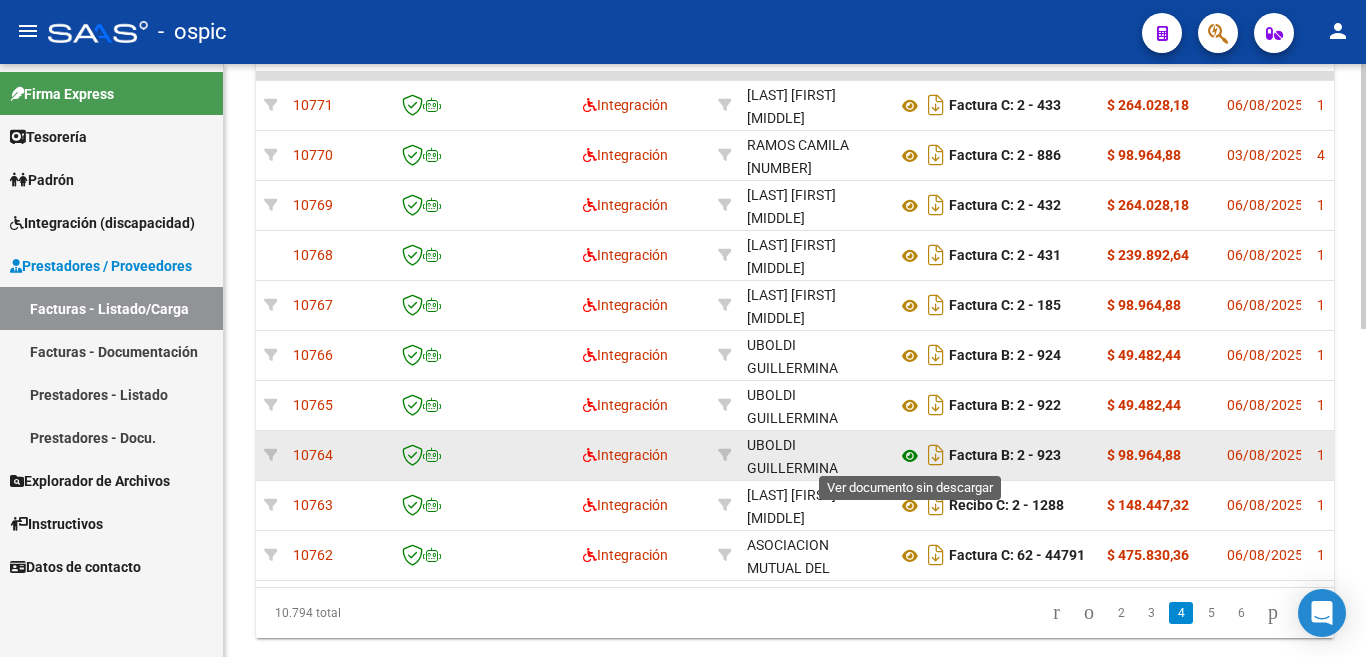 click 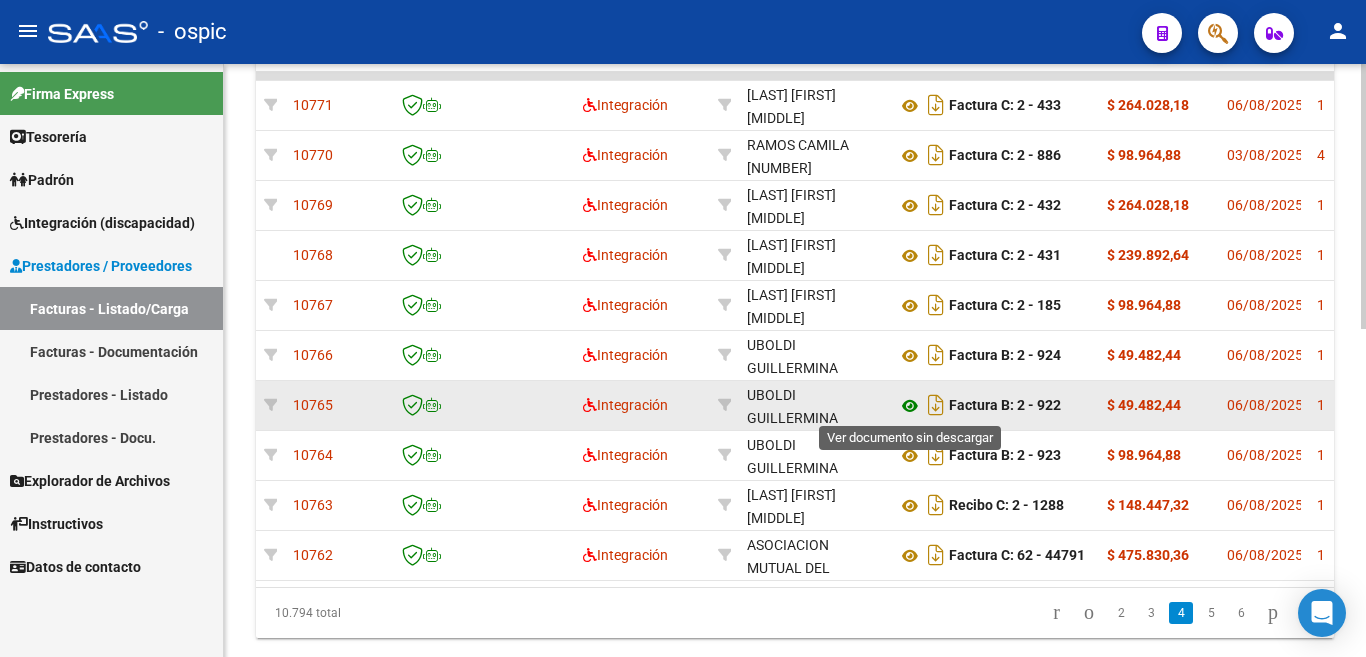 click 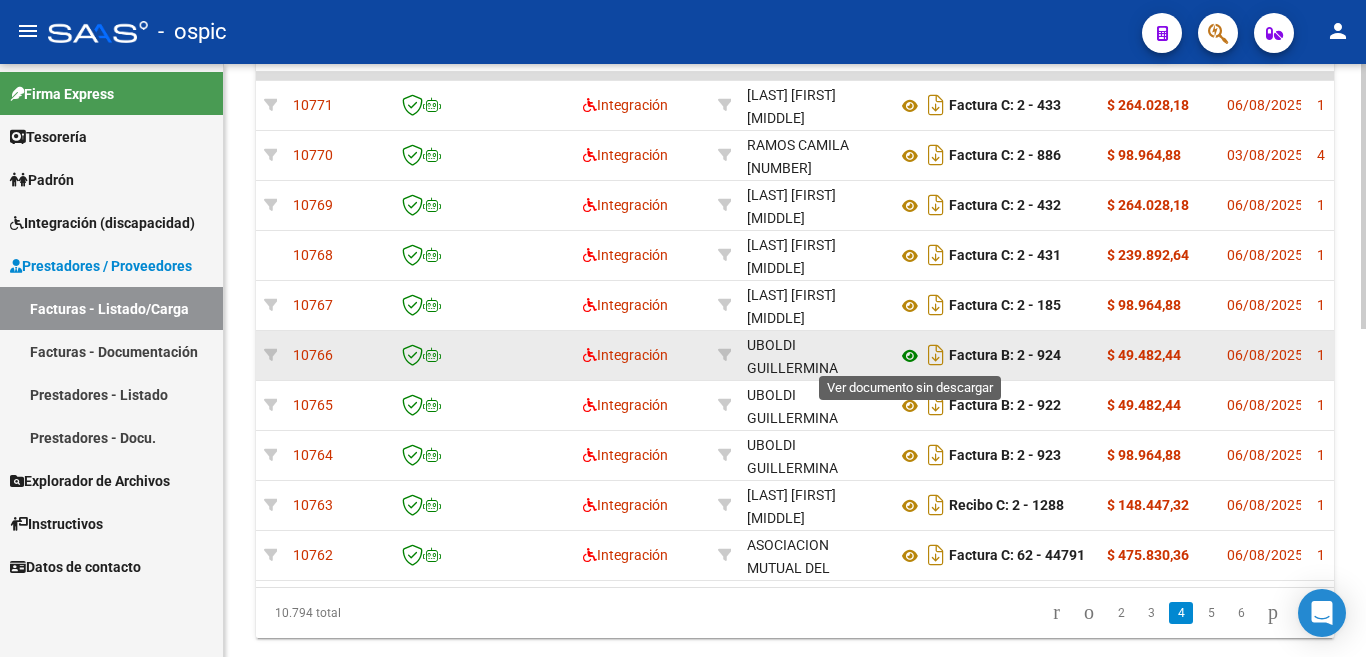 click 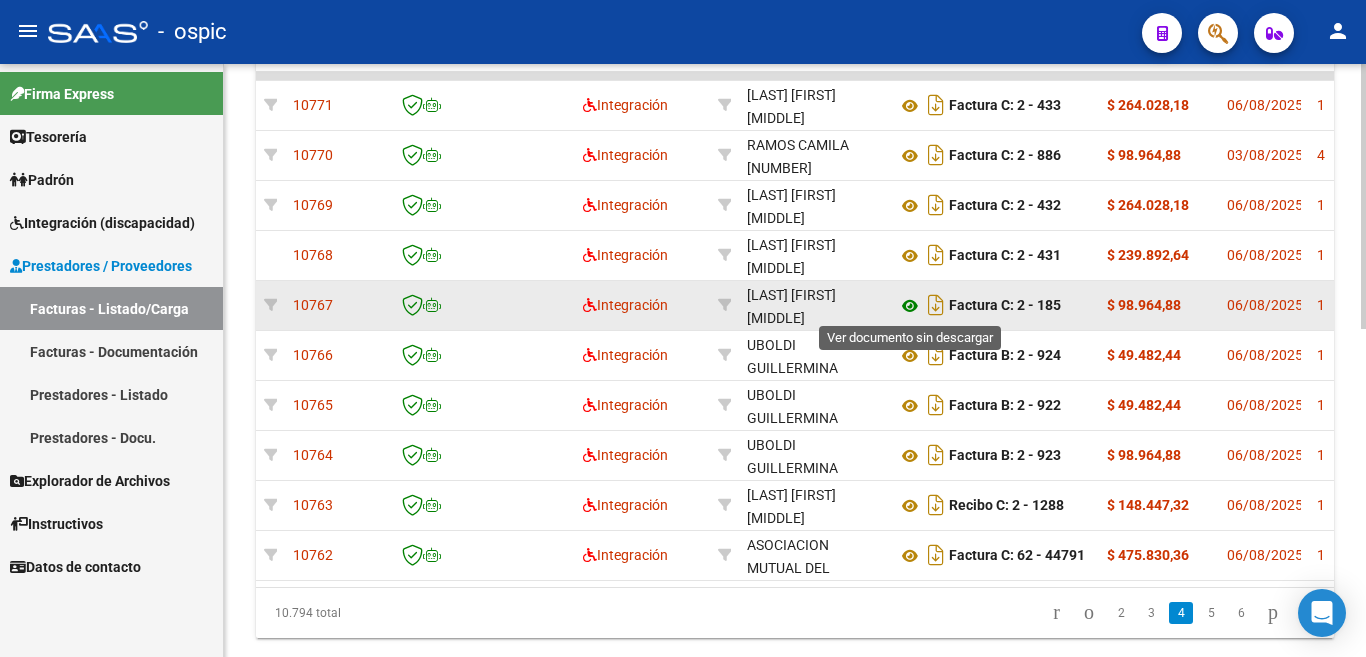 click 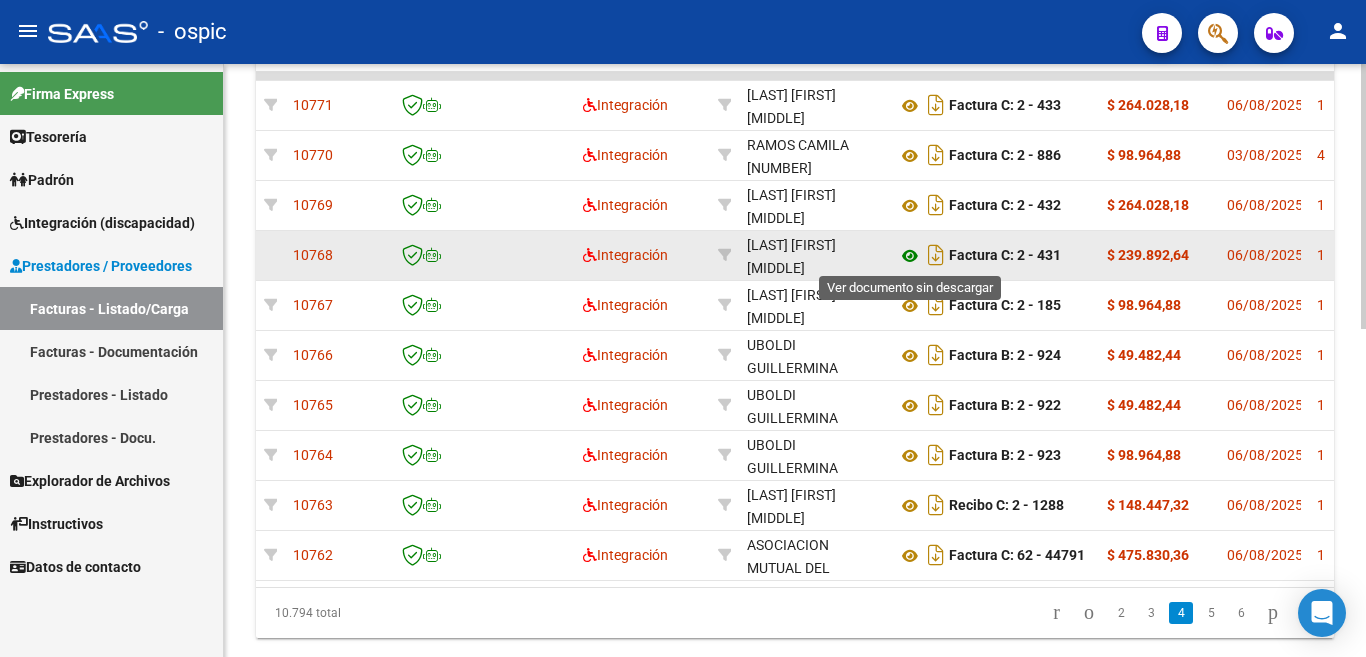 click 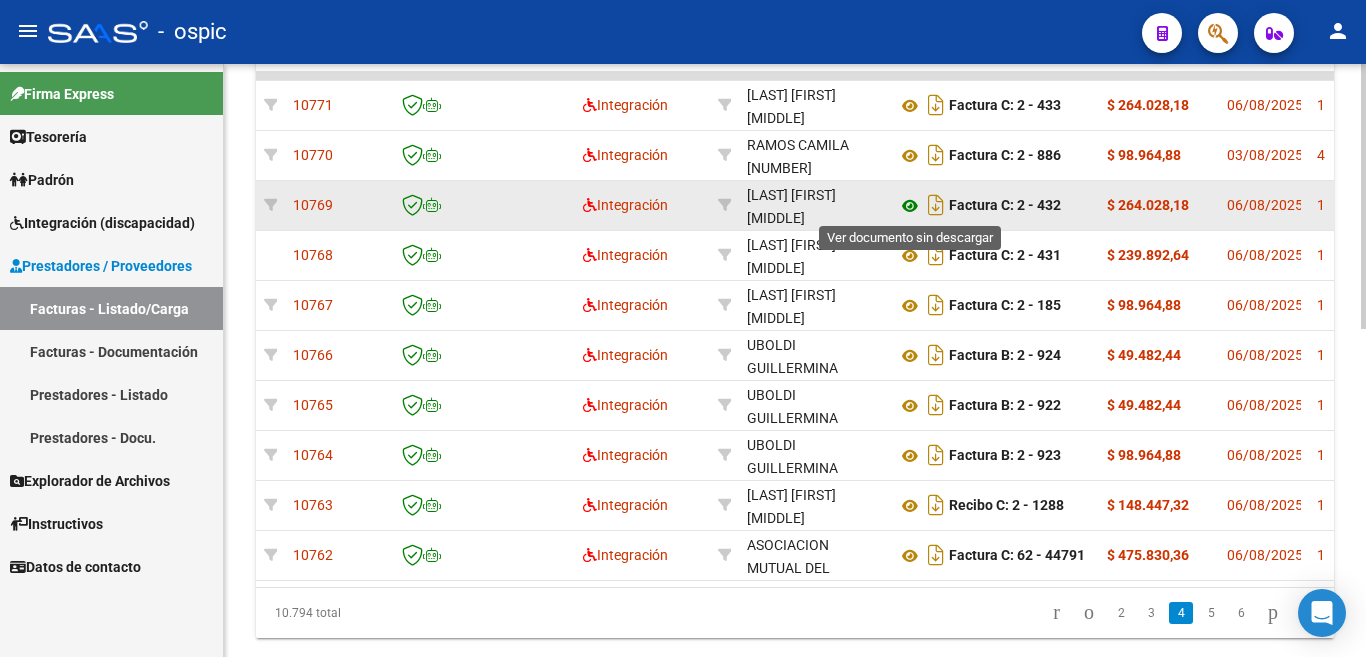 click 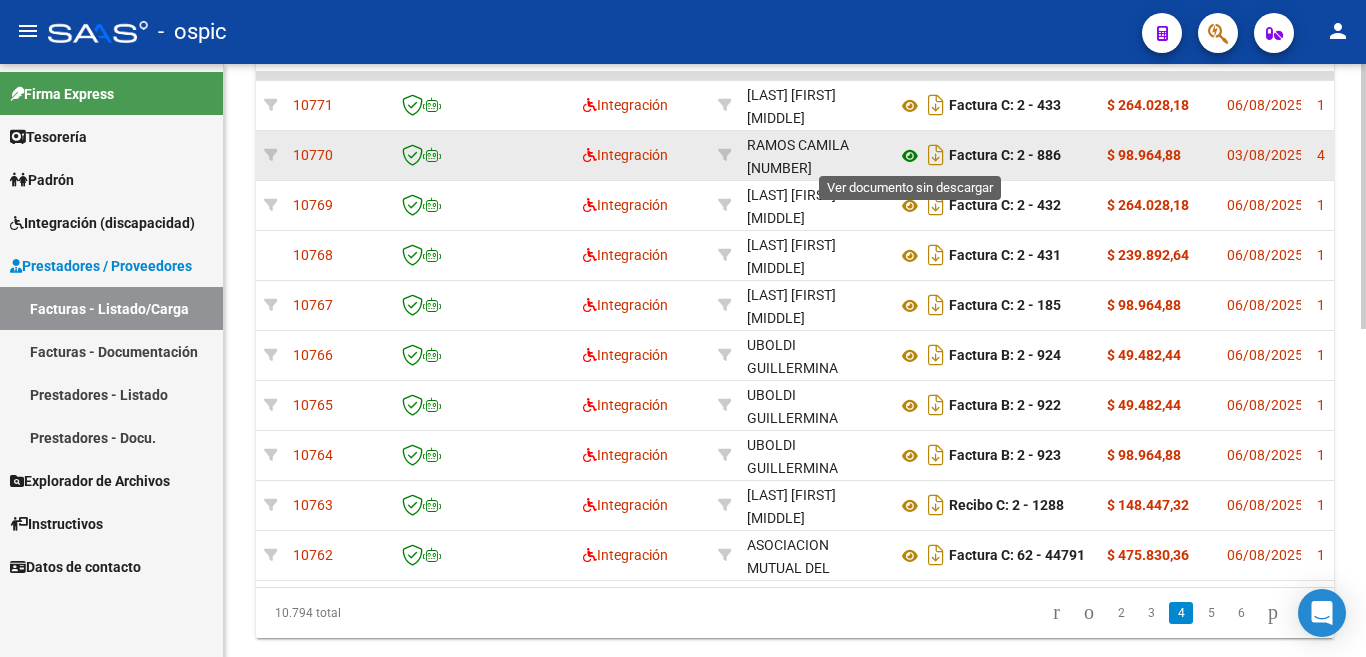 click 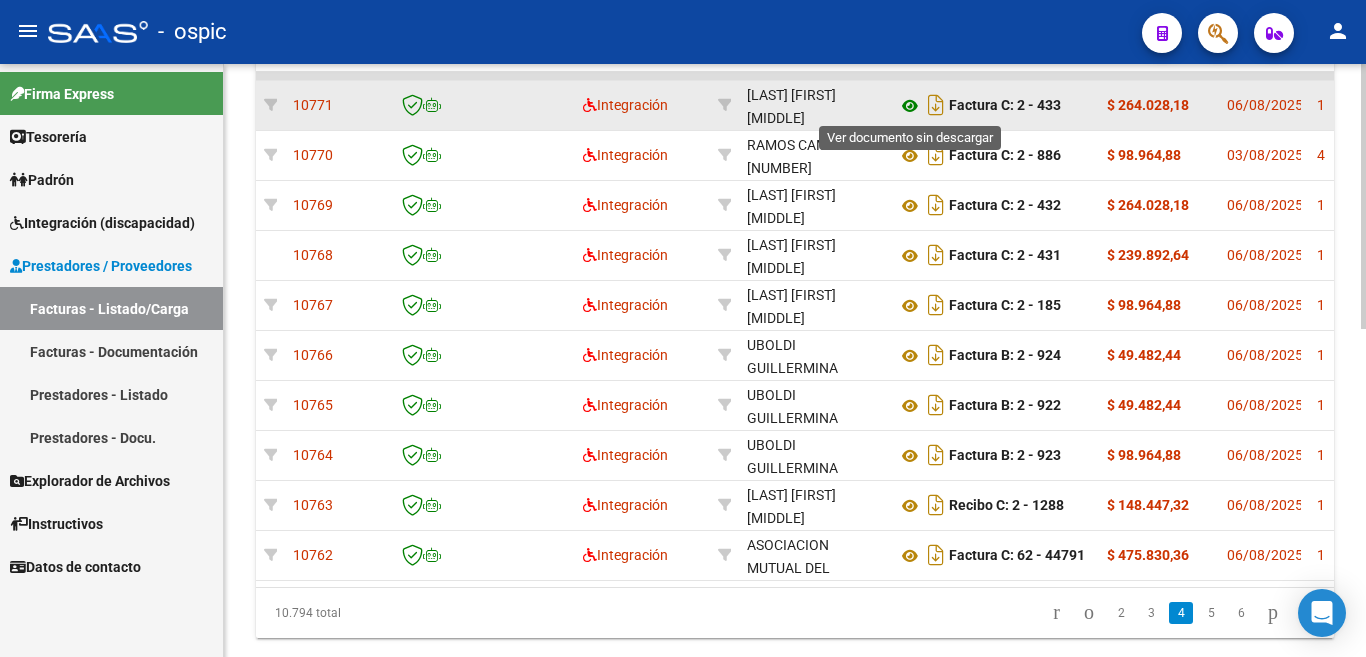 click 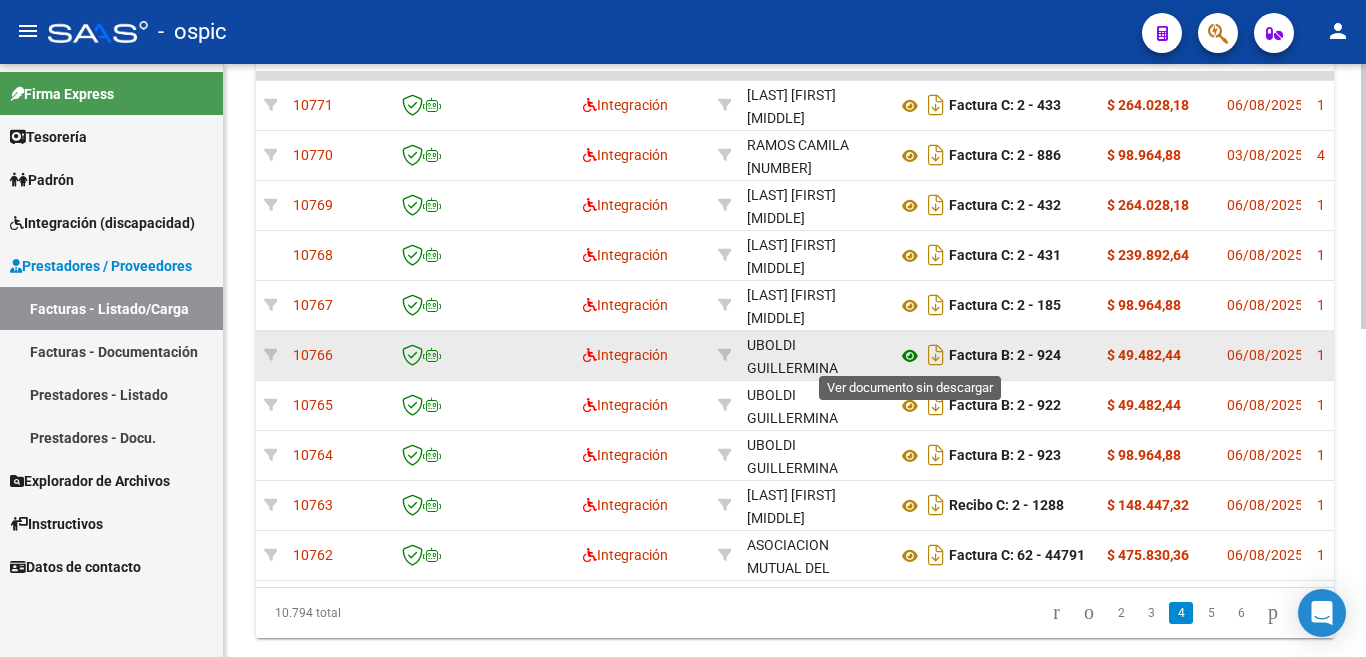 click 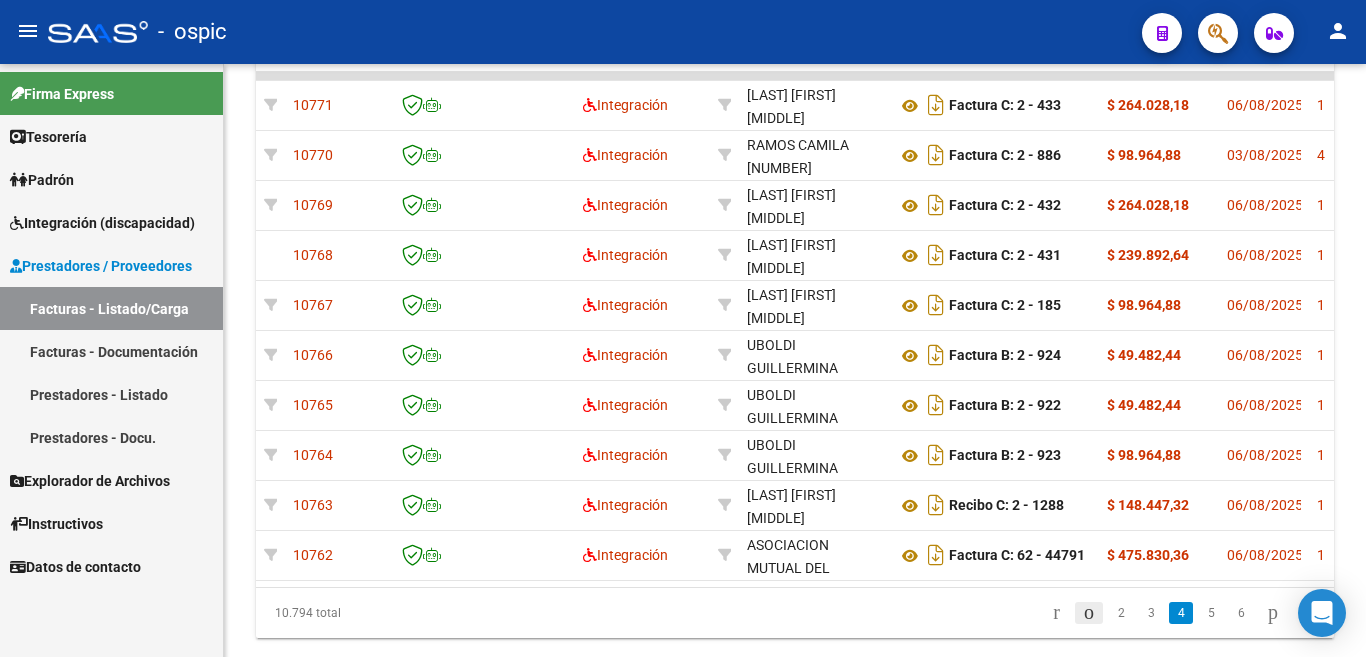 click 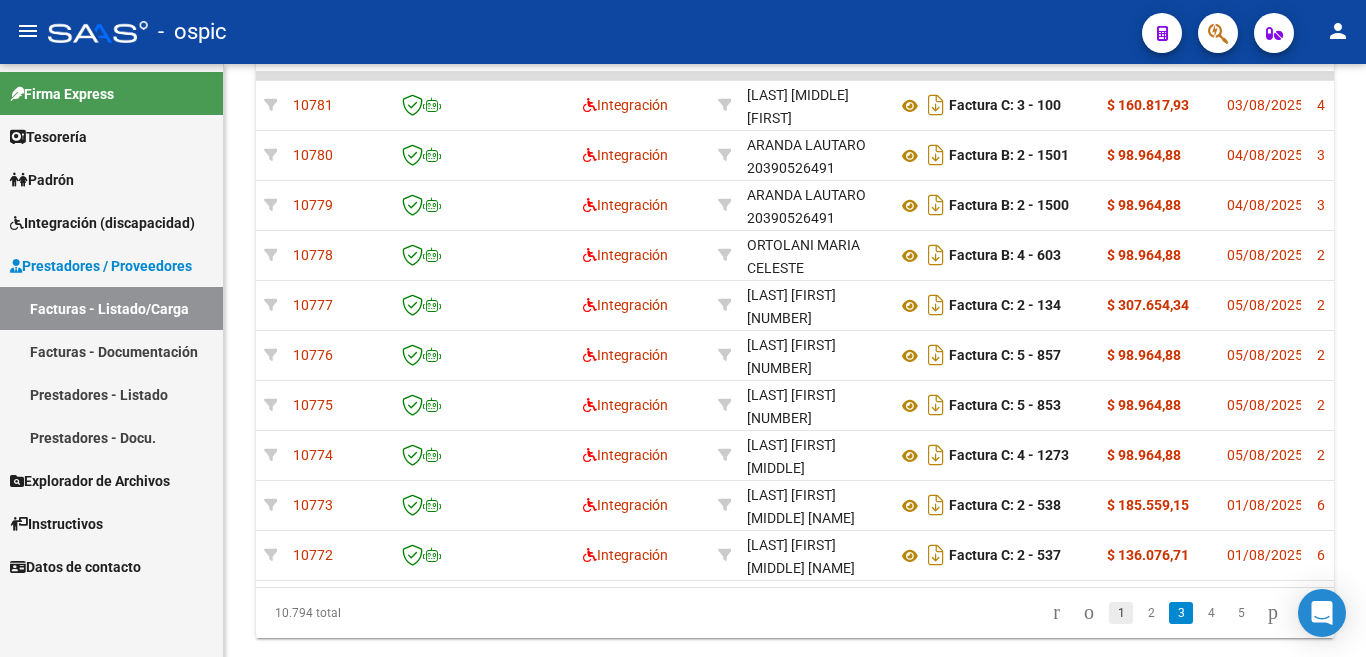 click on "1" 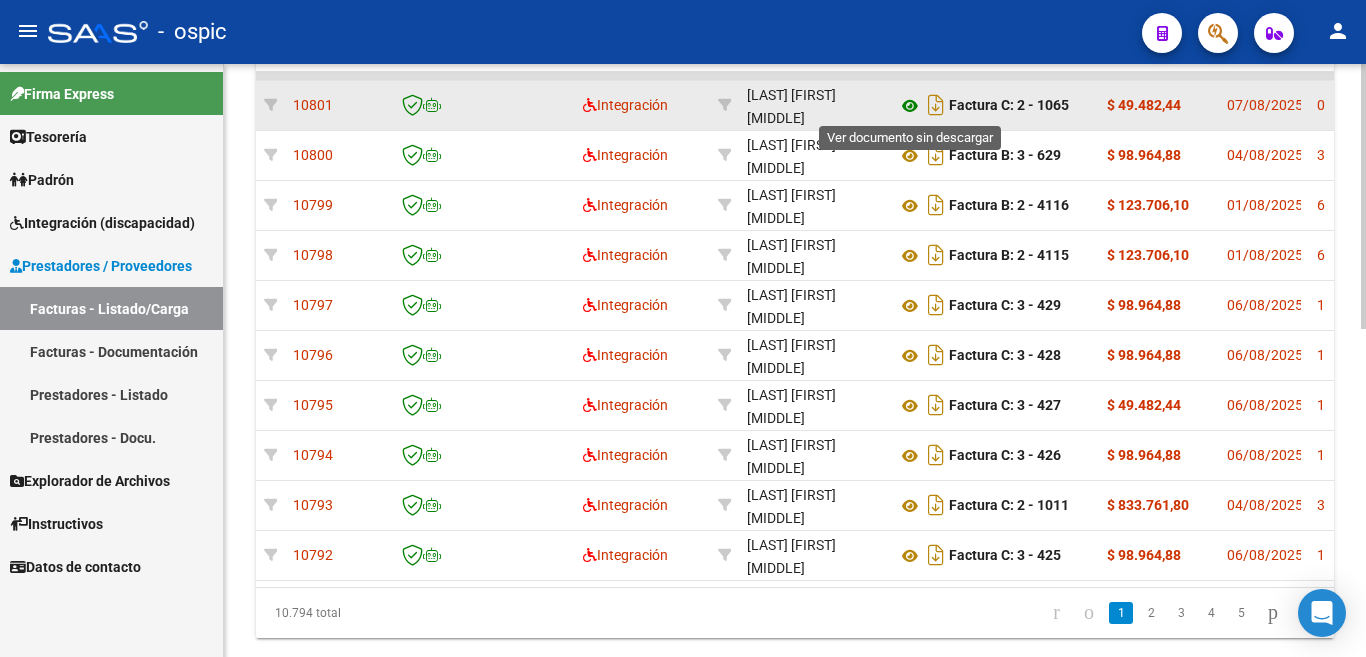 click 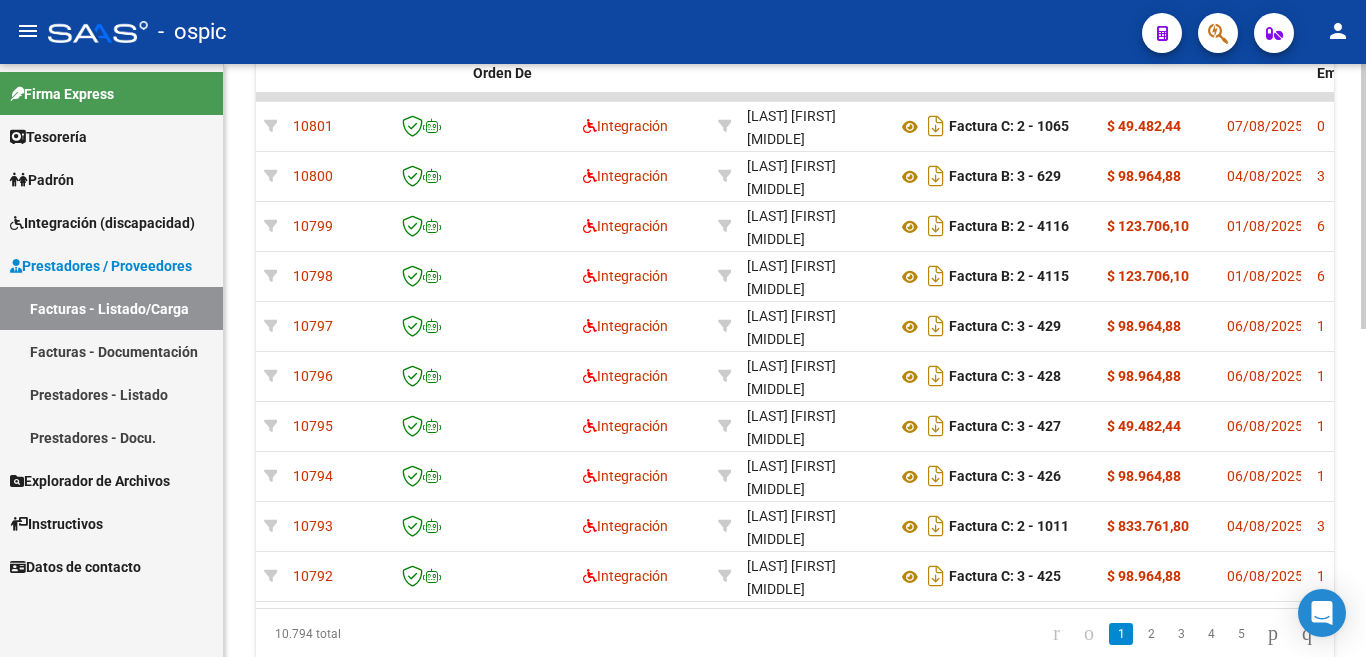scroll, scrollTop: 645, scrollLeft: 0, axis: vertical 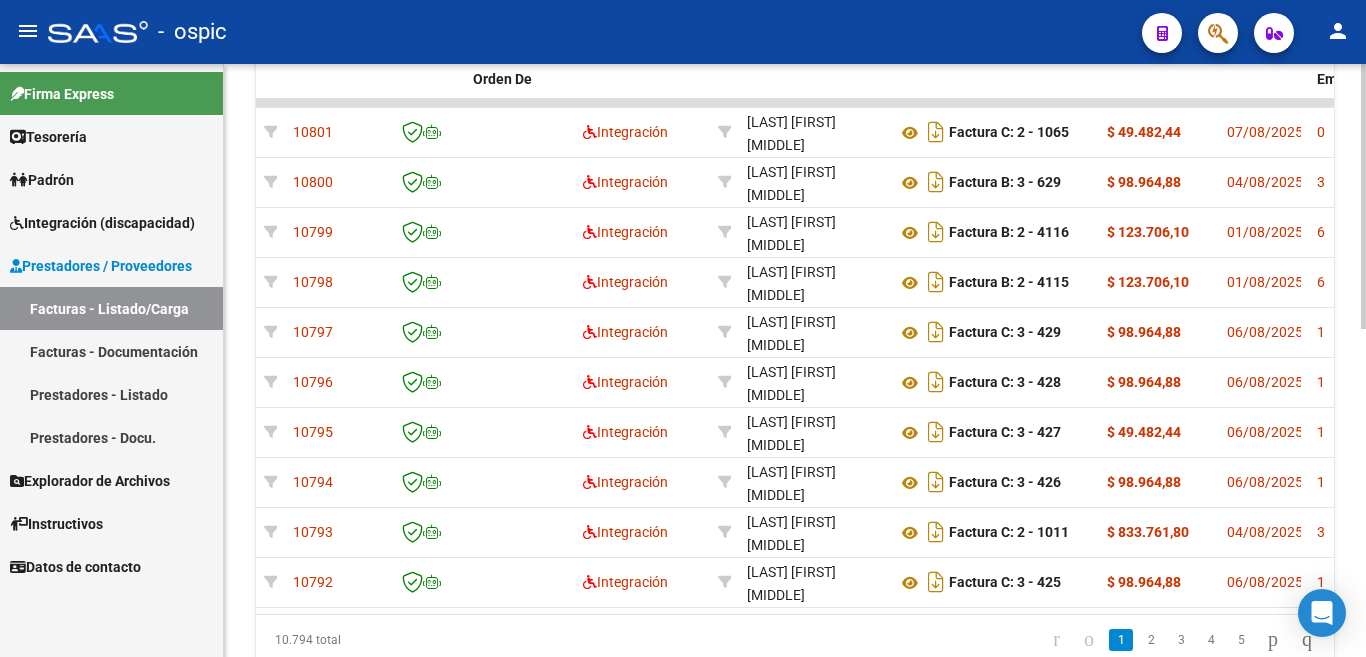 click 